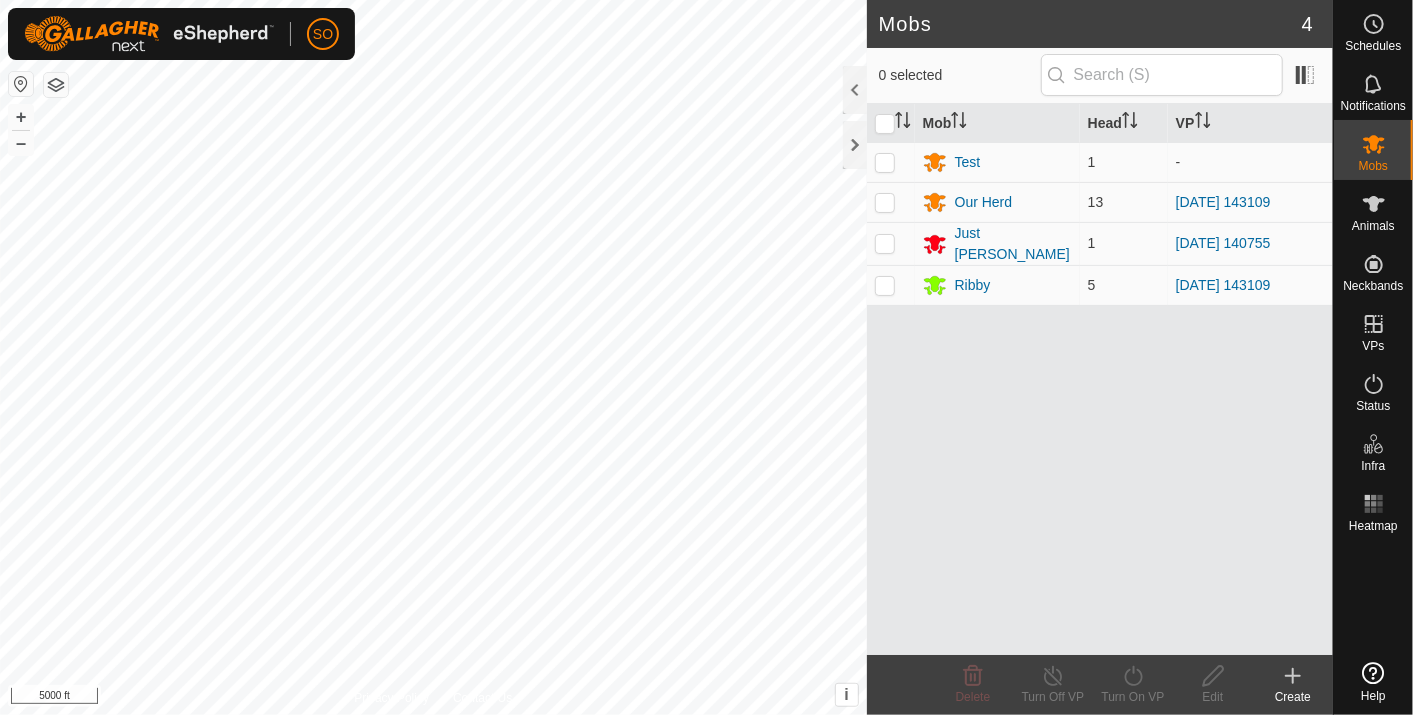 scroll, scrollTop: 0, scrollLeft: 0, axis: both 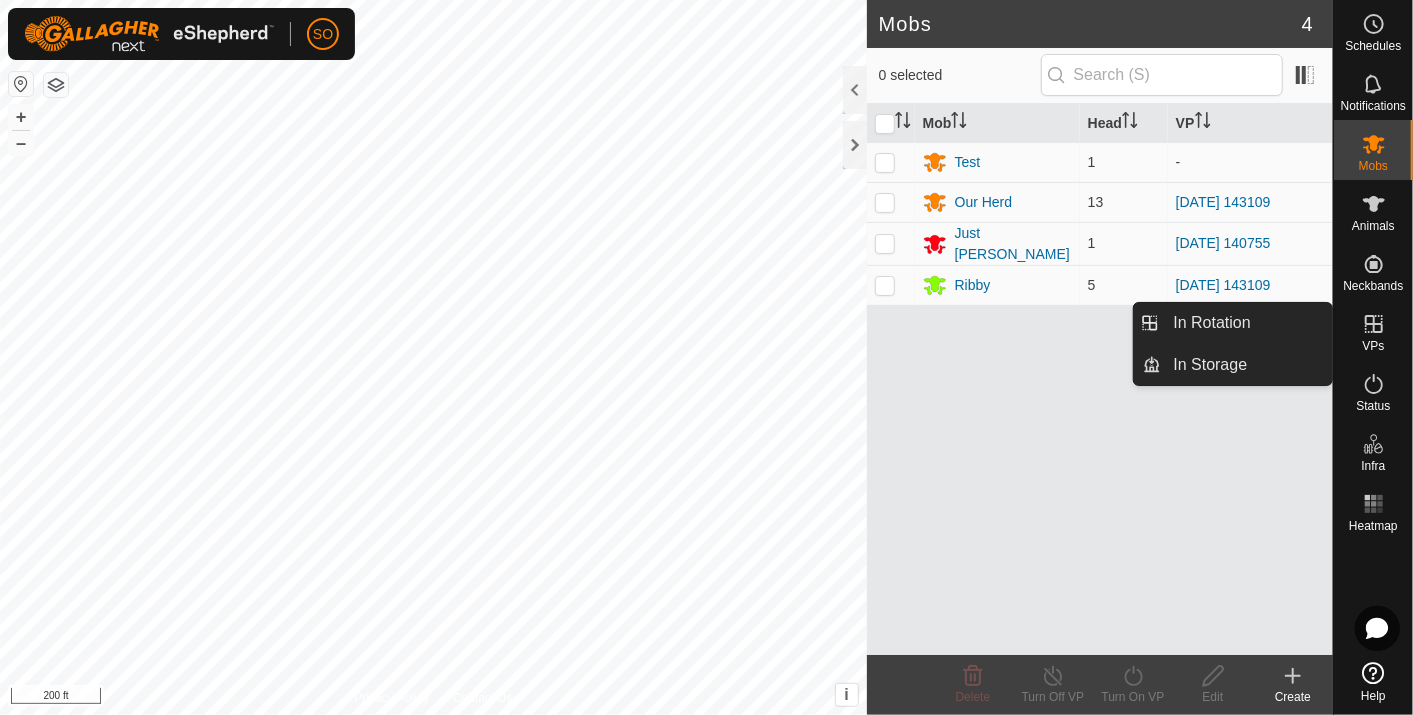click 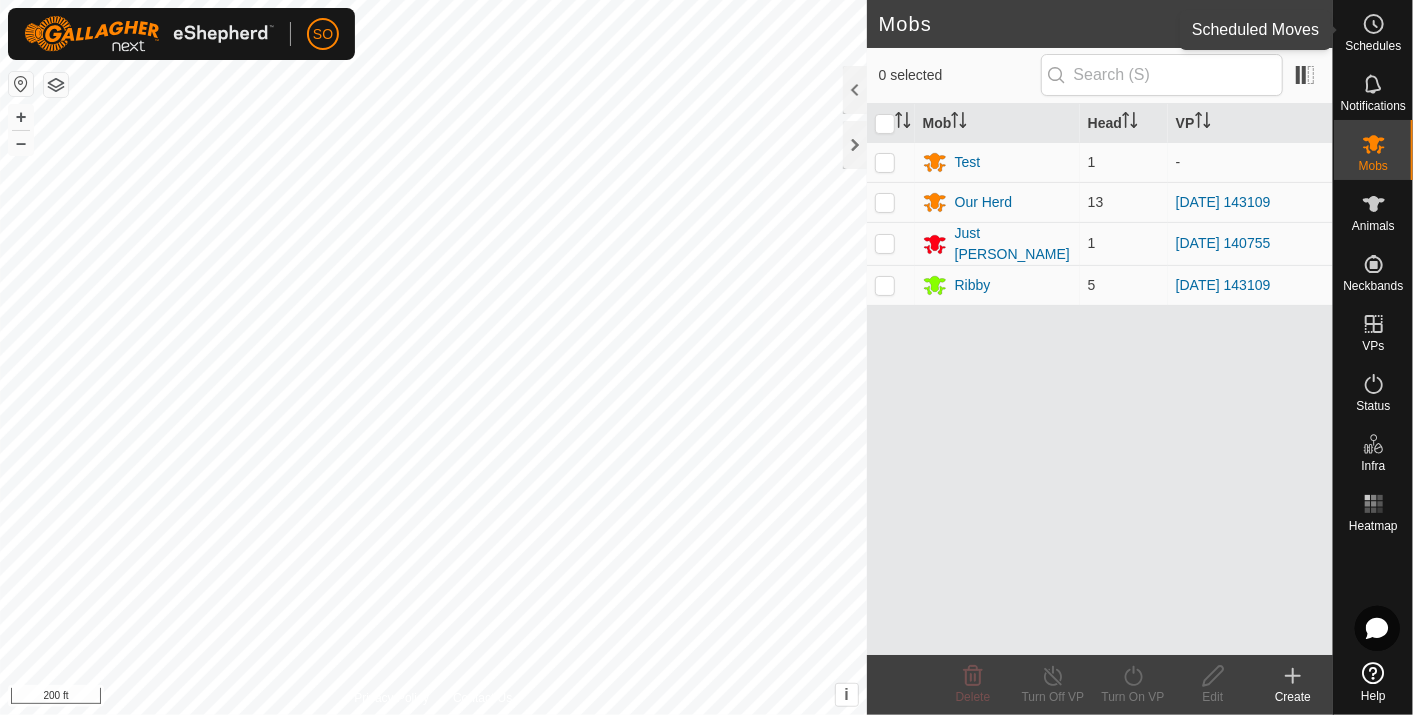 click 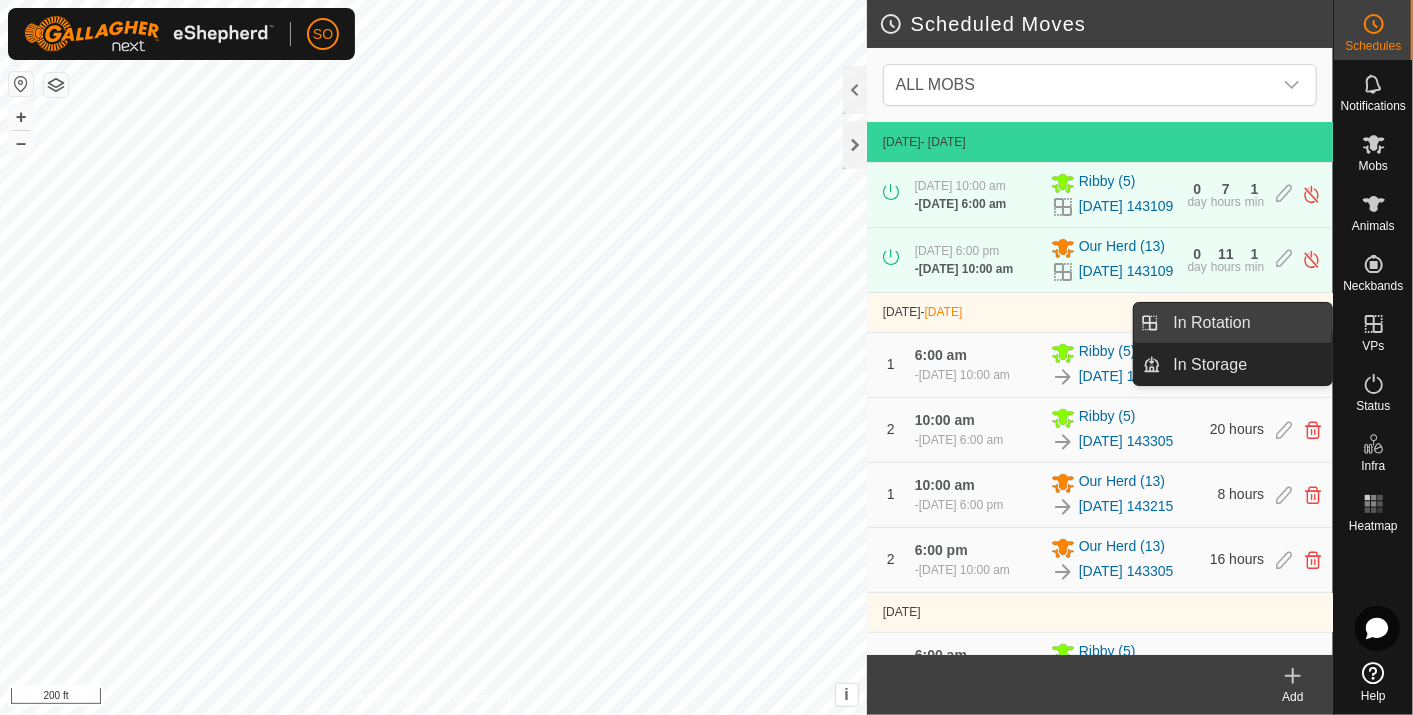 click on "In Rotation" at bounding box center (1247, 323) 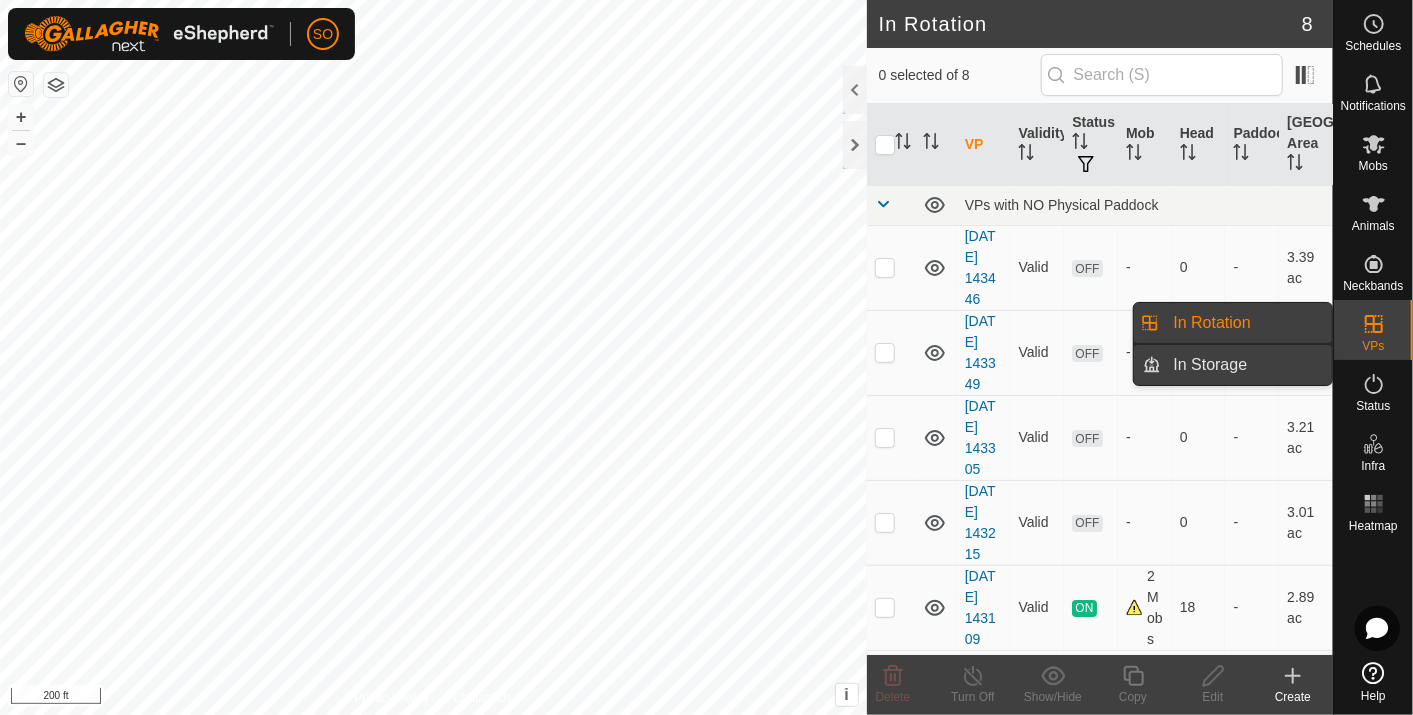 click on "In Storage" at bounding box center [1247, 365] 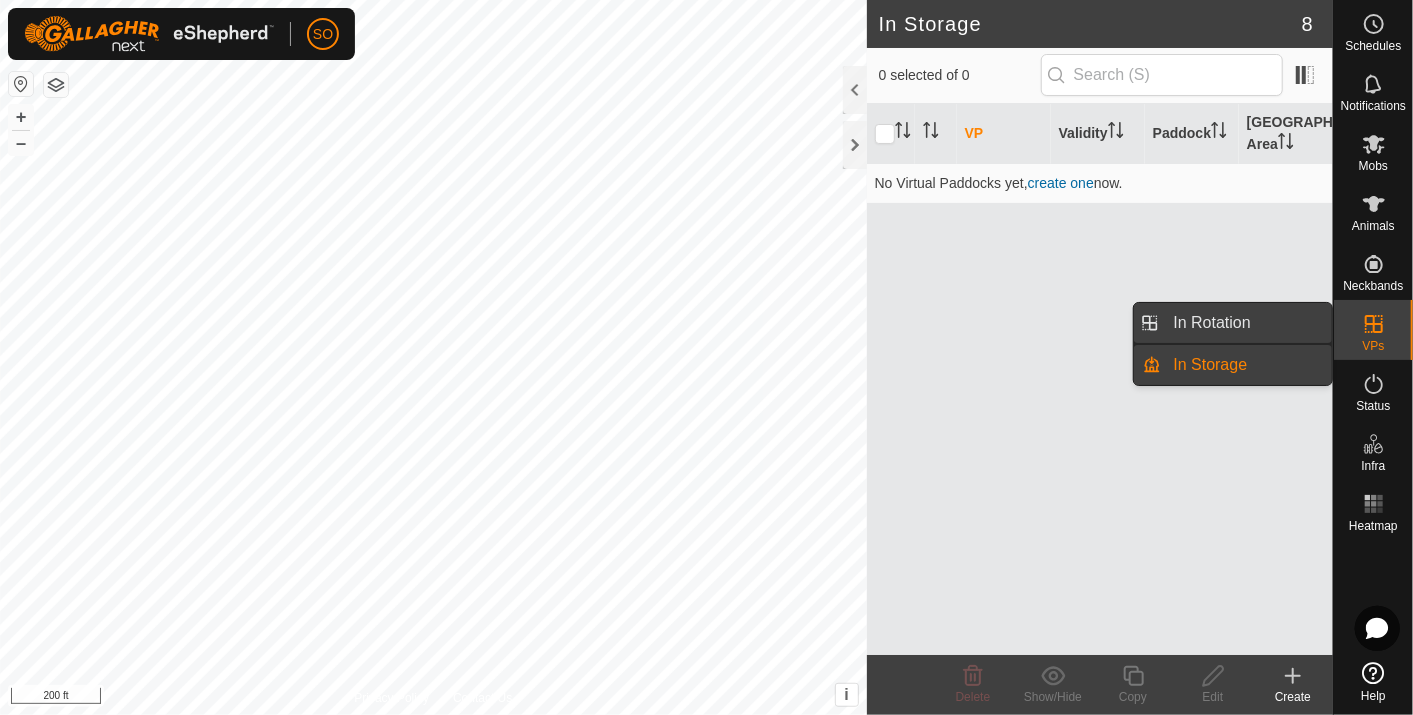 click on "In Rotation" at bounding box center (1247, 323) 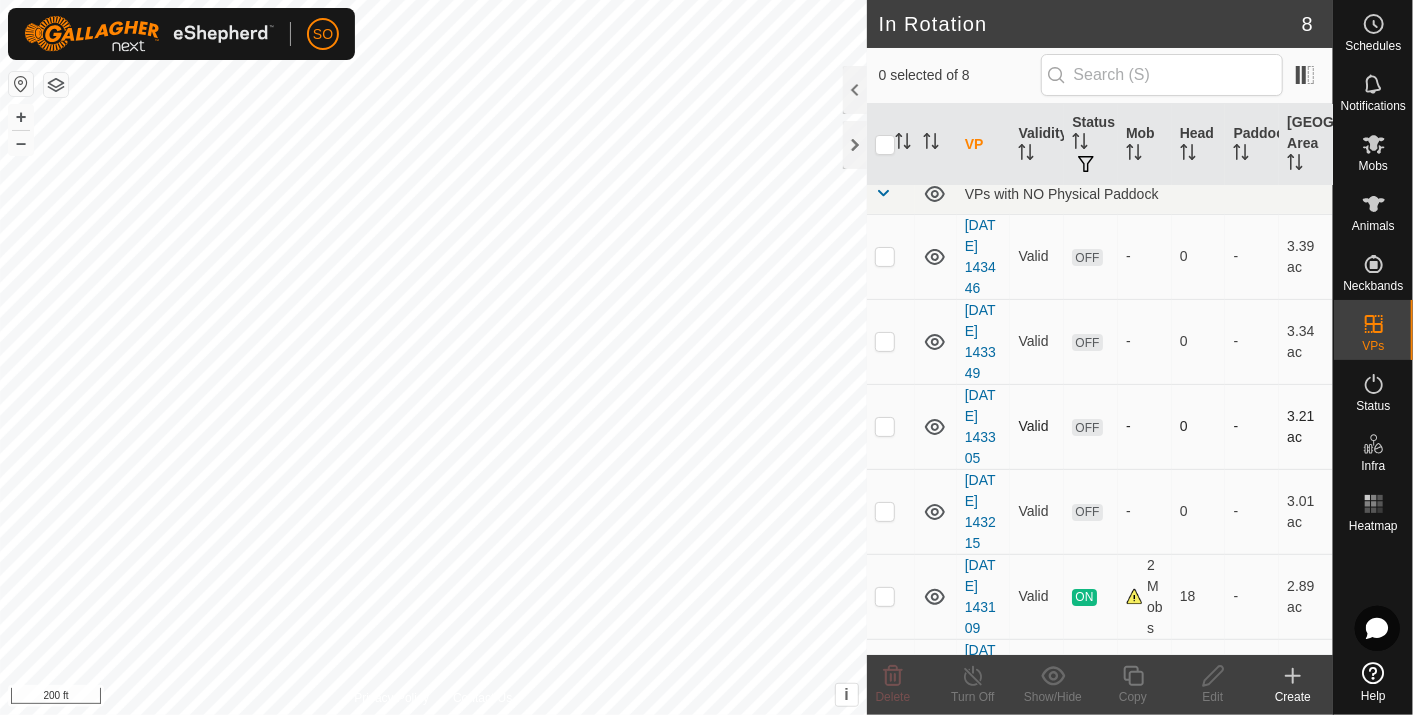 scroll, scrollTop: 0, scrollLeft: 0, axis: both 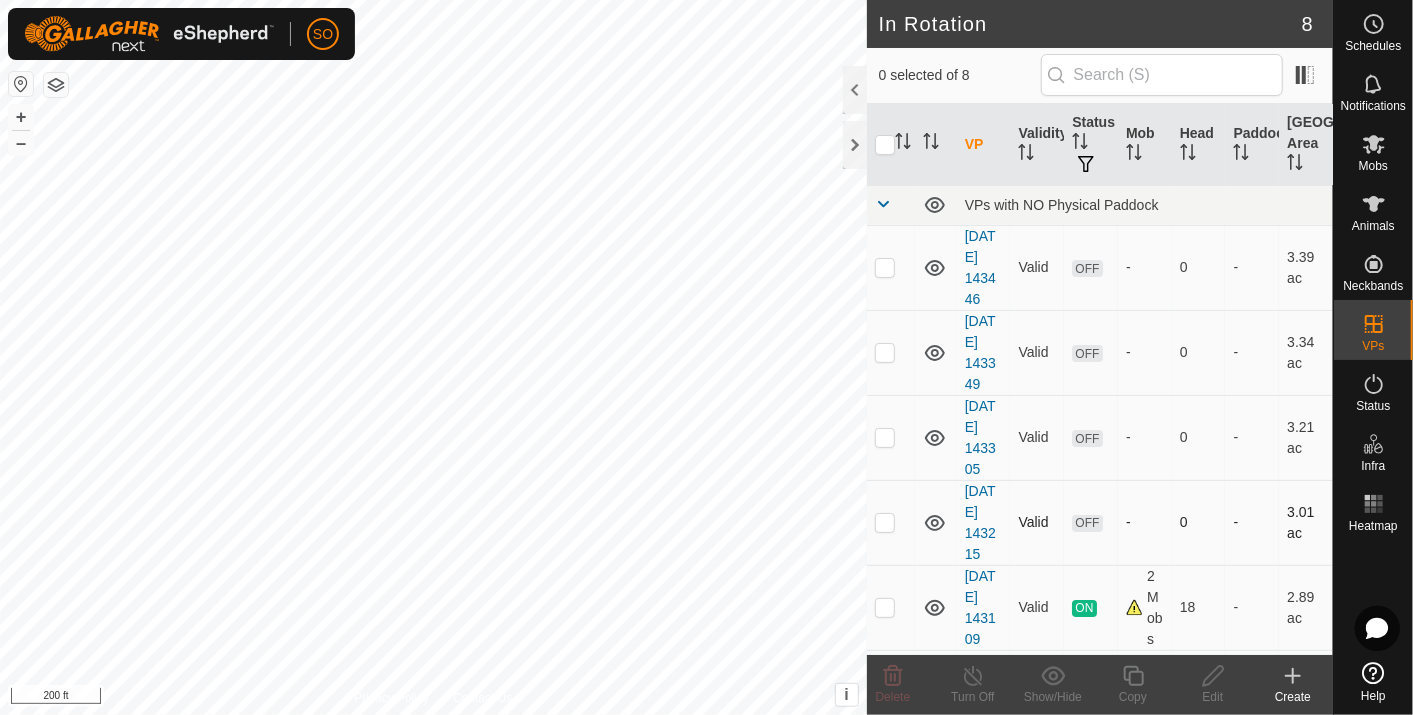 drag, startPoint x: 885, startPoint y: 522, endPoint x: 894, endPoint y: 504, distance: 20.12461 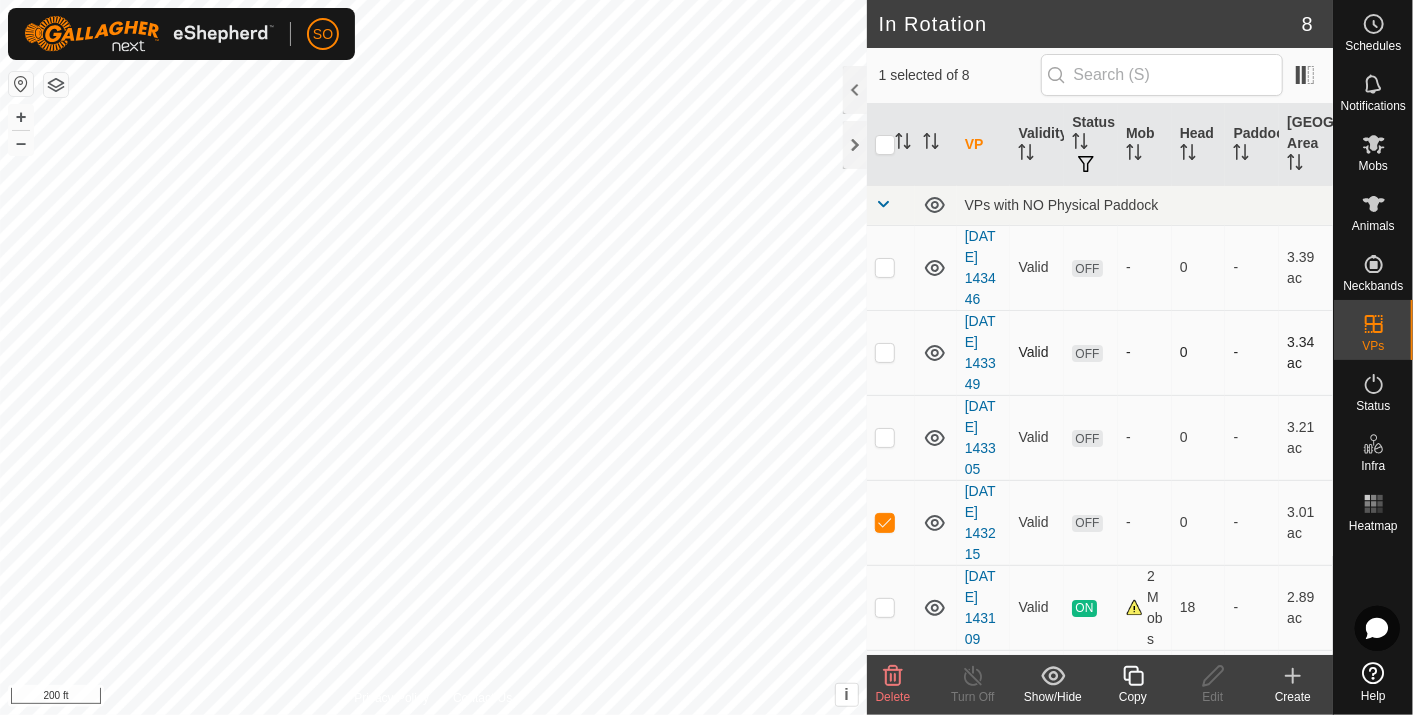 drag, startPoint x: 888, startPoint y: 436, endPoint x: 888, endPoint y: 391, distance: 45 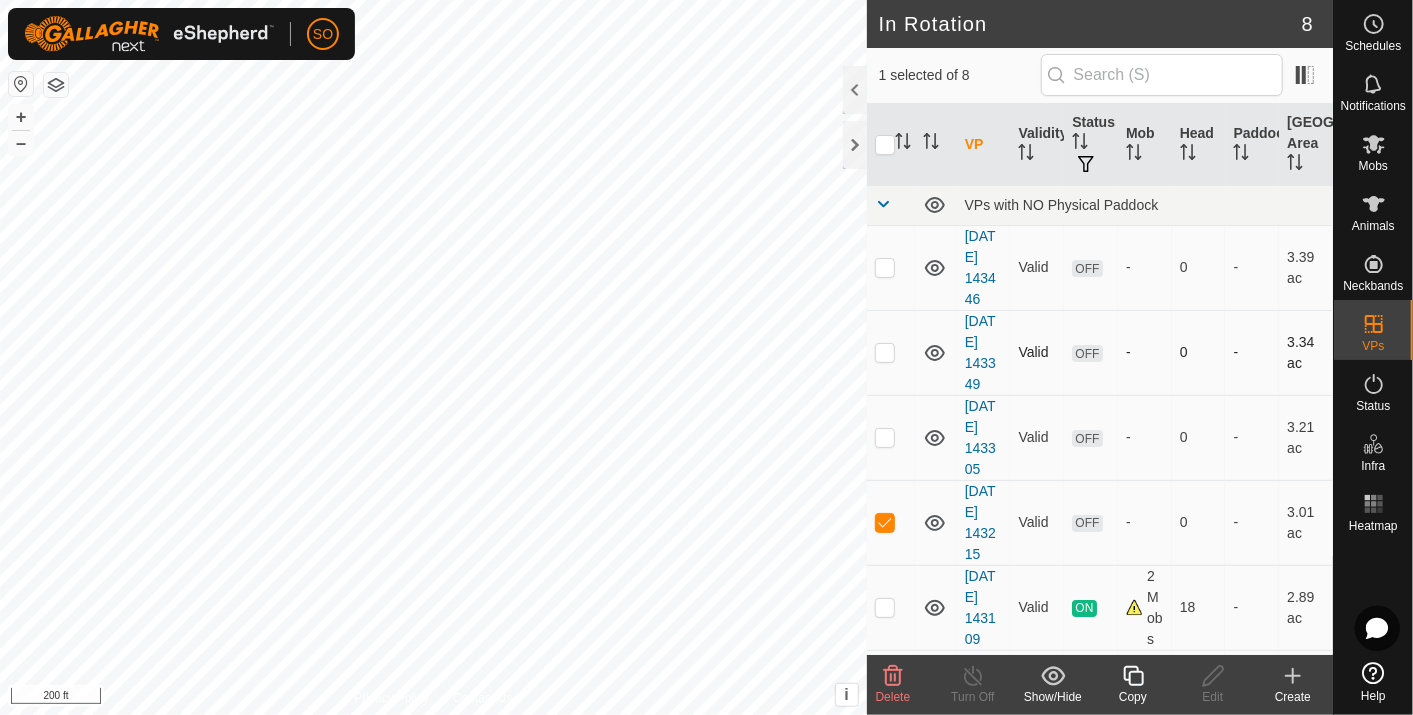 click at bounding box center [885, 437] 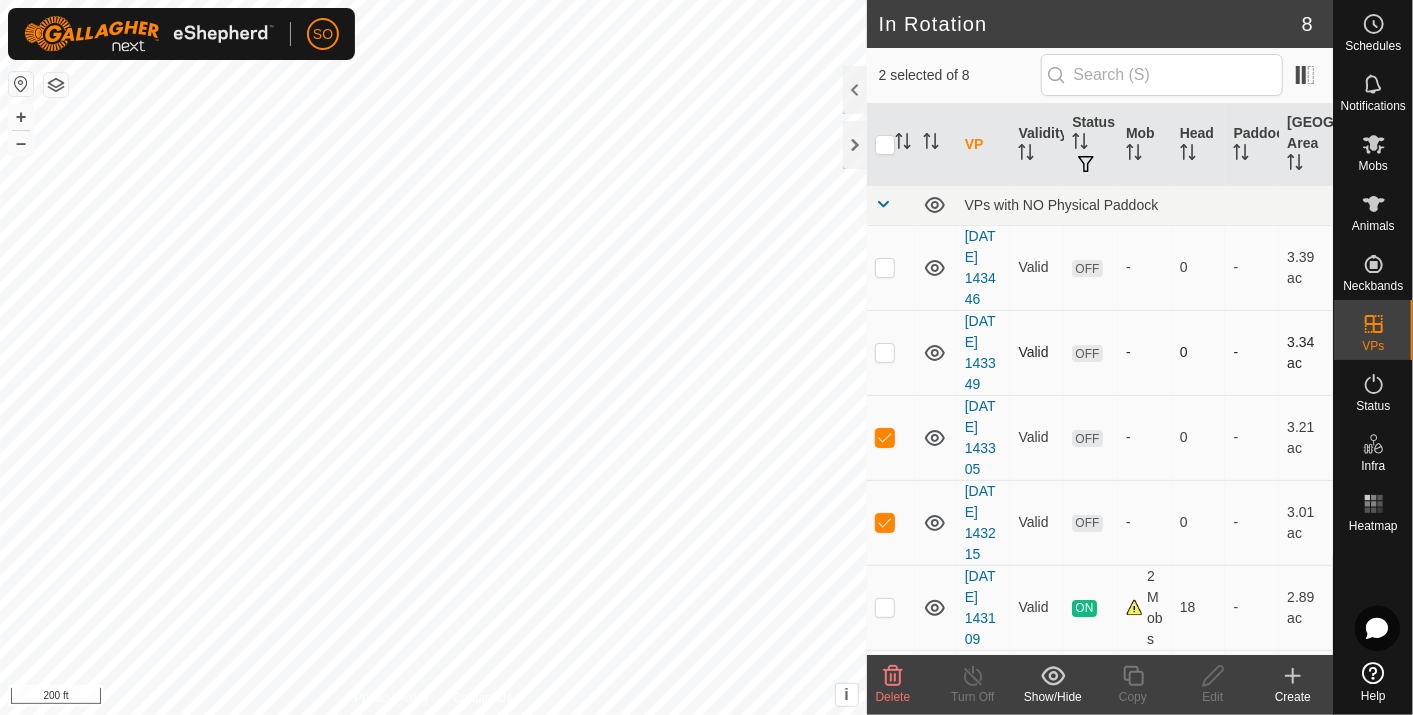 click at bounding box center [885, 352] 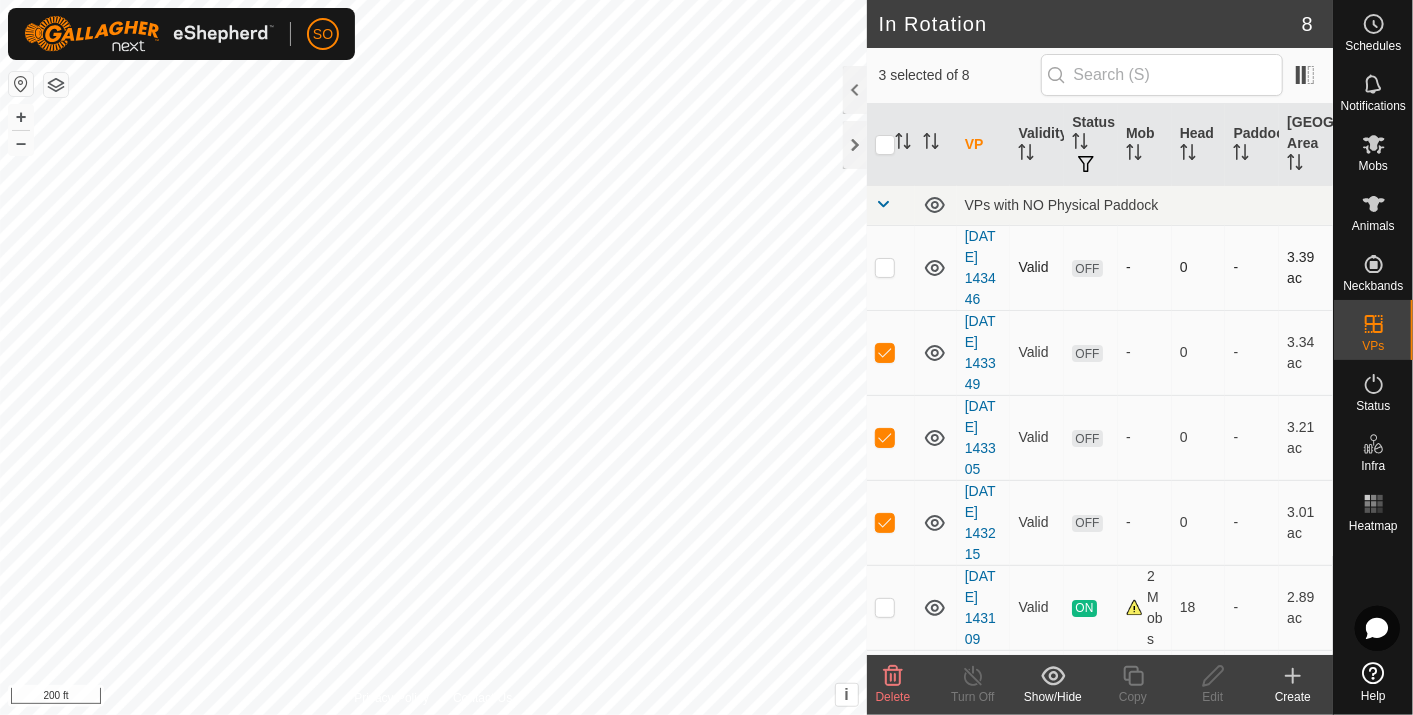 click at bounding box center (885, 267) 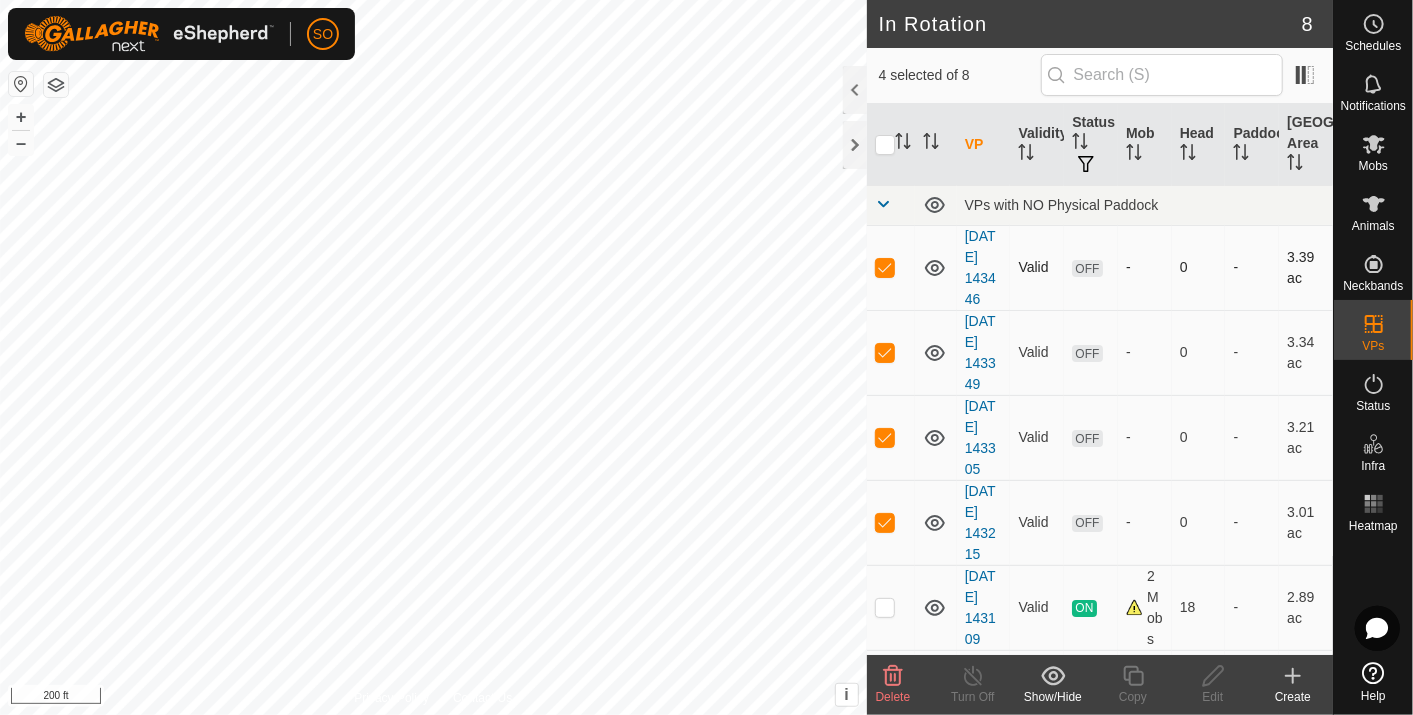 checkbox on "true" 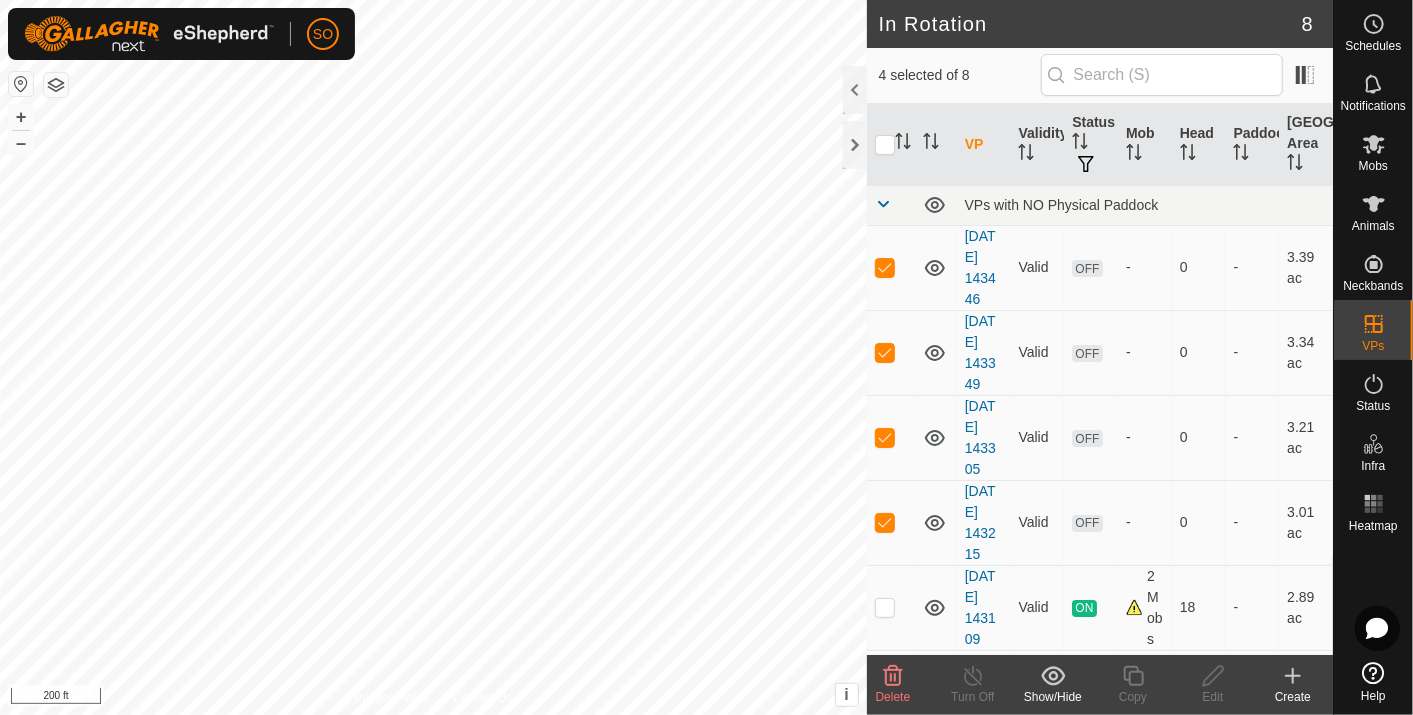 click 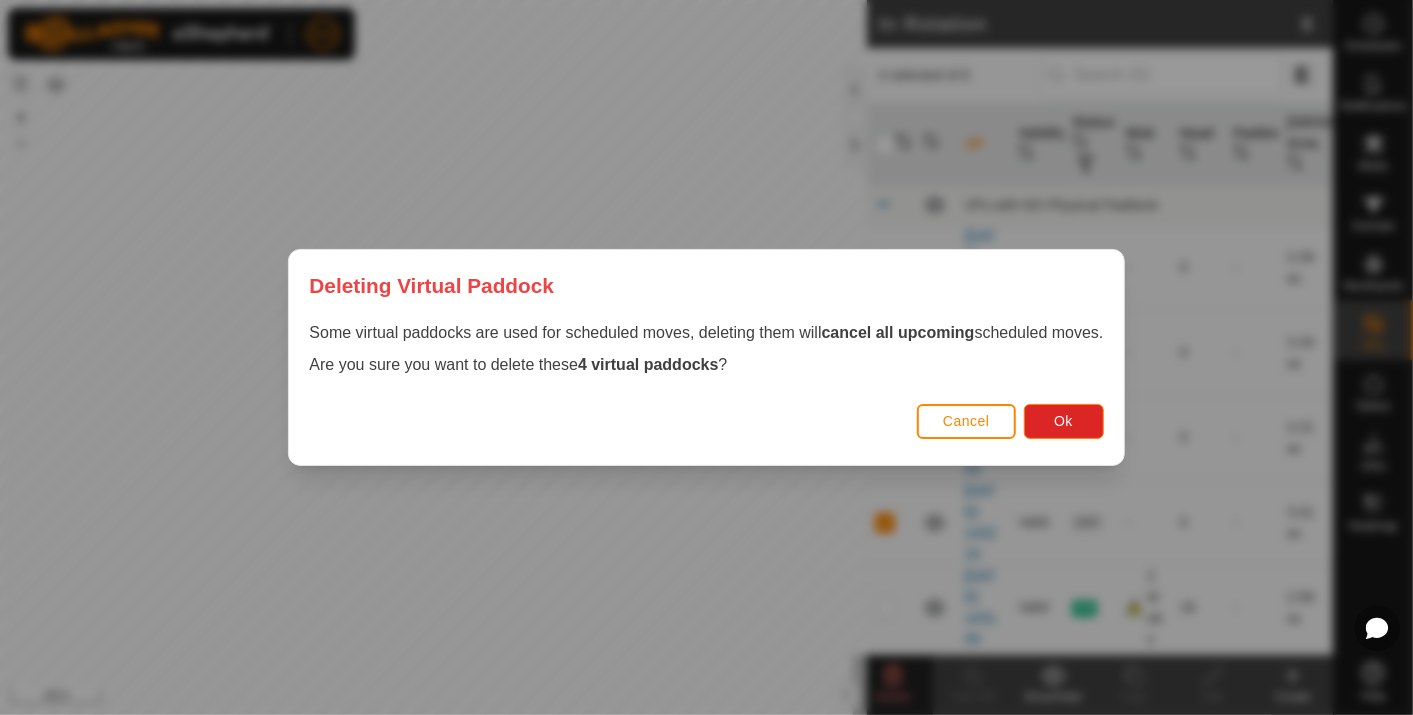 click on "Cancel" at bounding box center [966, 421] 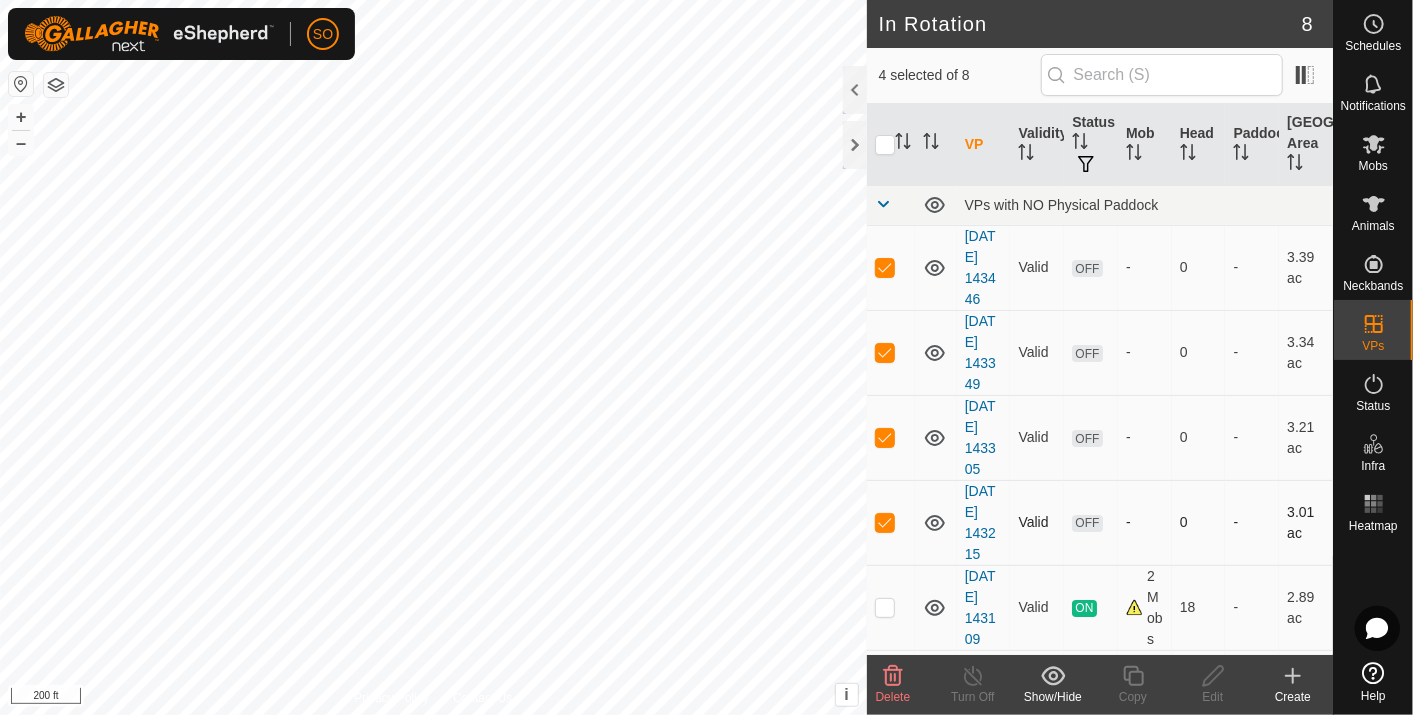 click at bounding box center [885, 522] 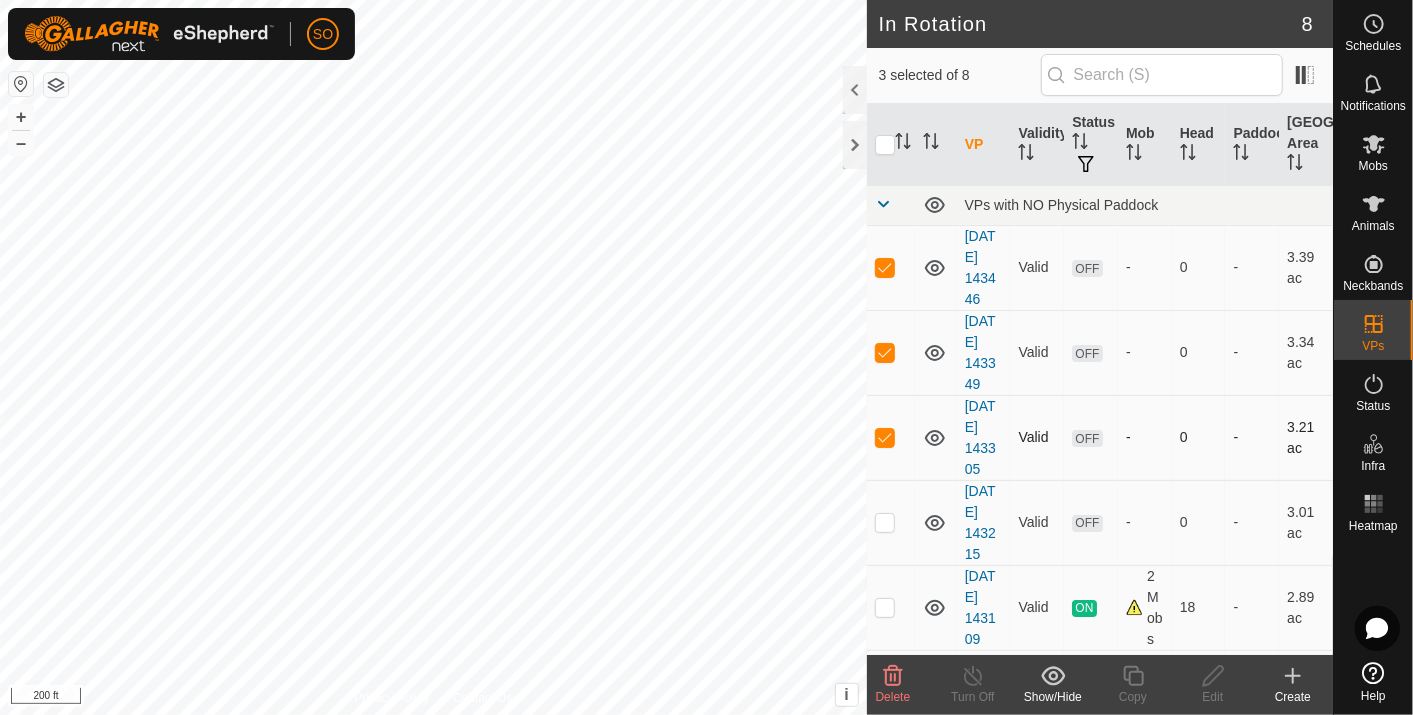 drag, startPoint x: 884, startPoint y: 437, endPoint x: 881, endPoint y: 420, distance: 17.262676 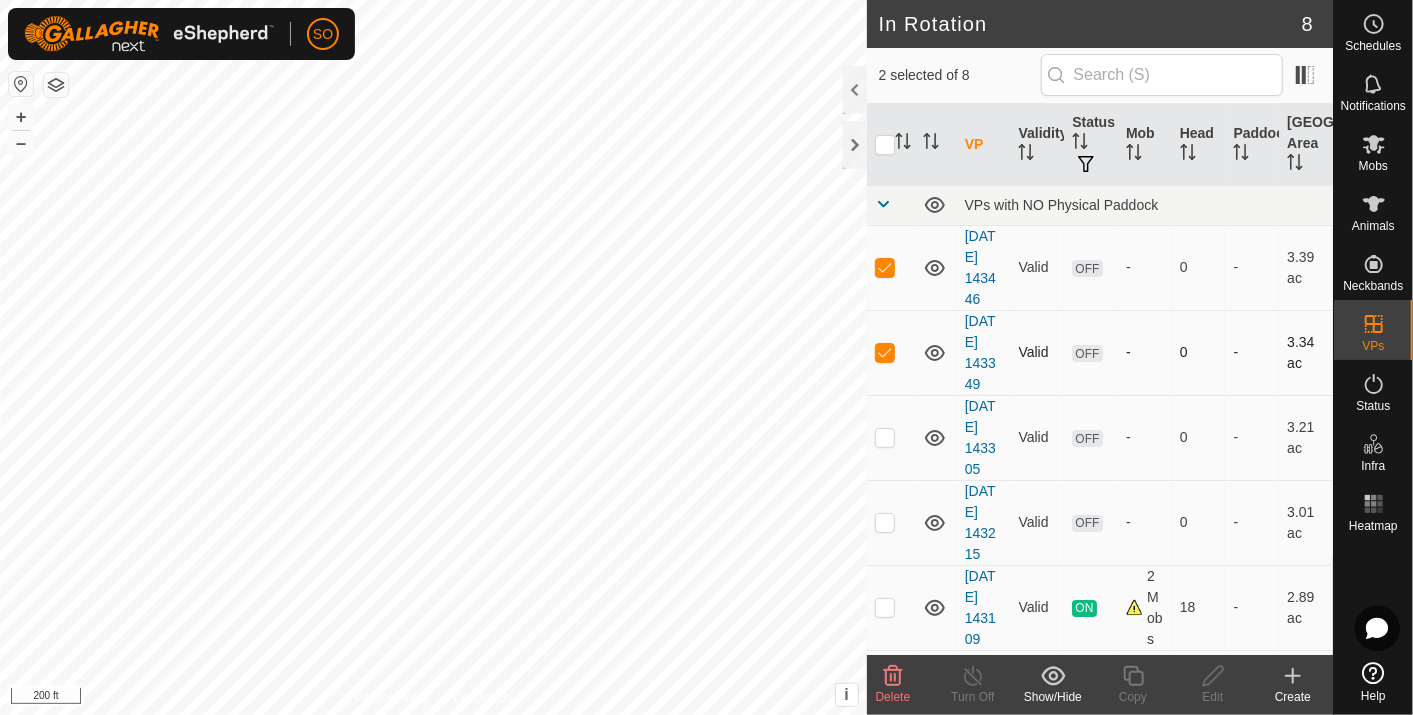drag, startPoint x: 885, startPoint y: 348, endPoint x: 888, endPoint y: 311, distance: 37.12142 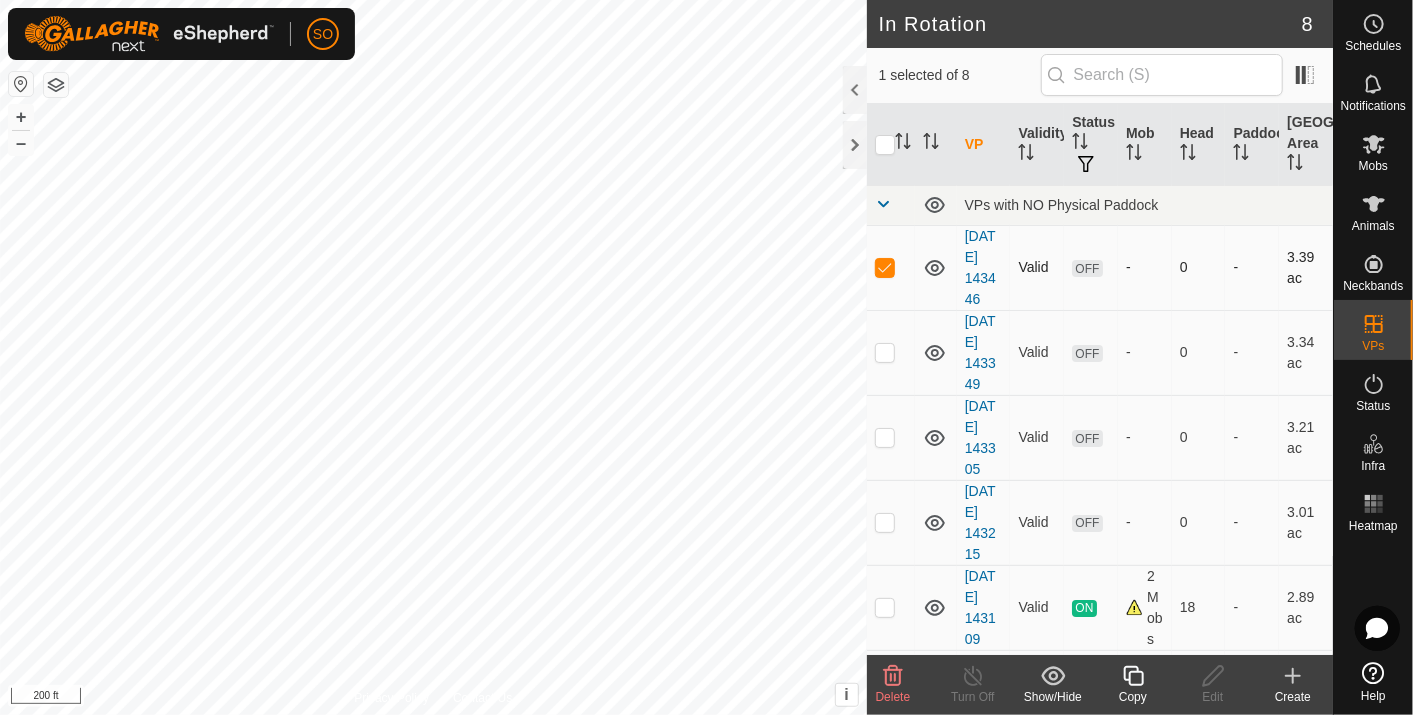 click at bounding box center (885, 267) 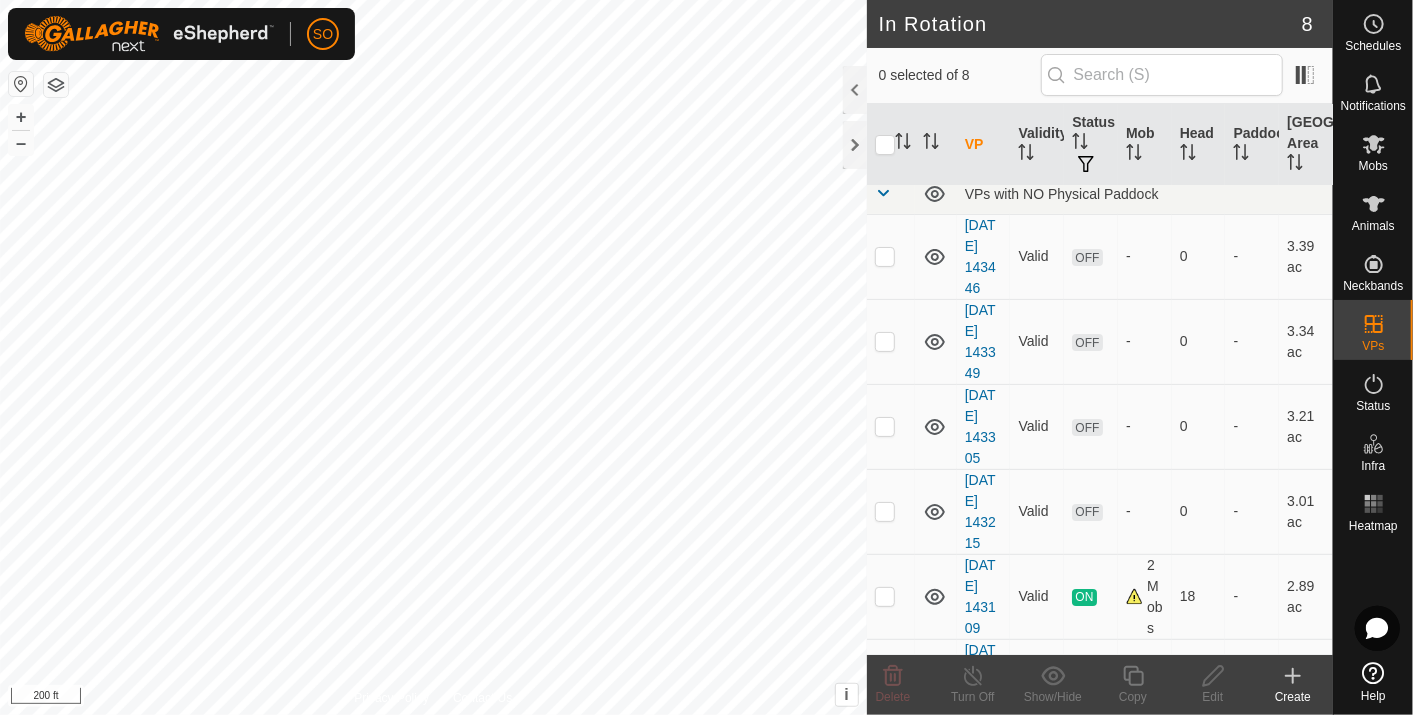 scroll, scrollTop: 0, scrollLeft: 0, axis: both 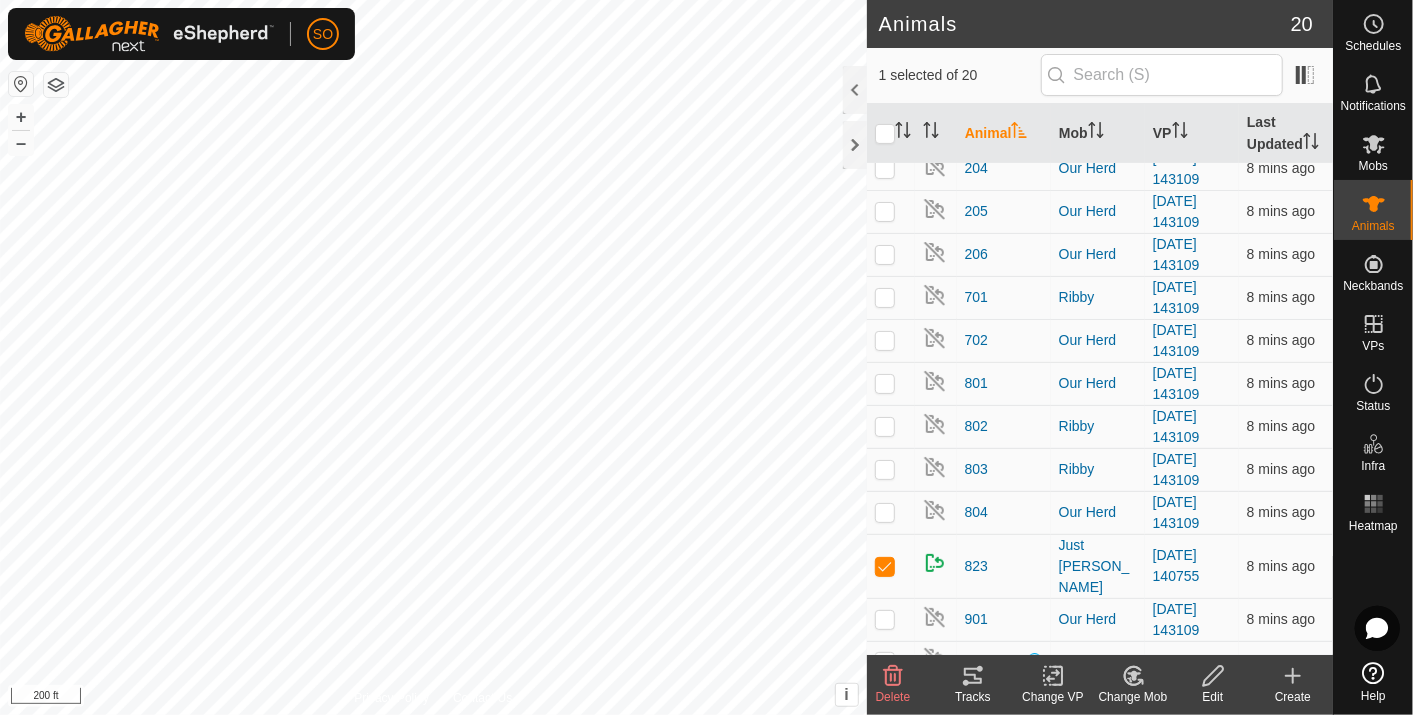 click 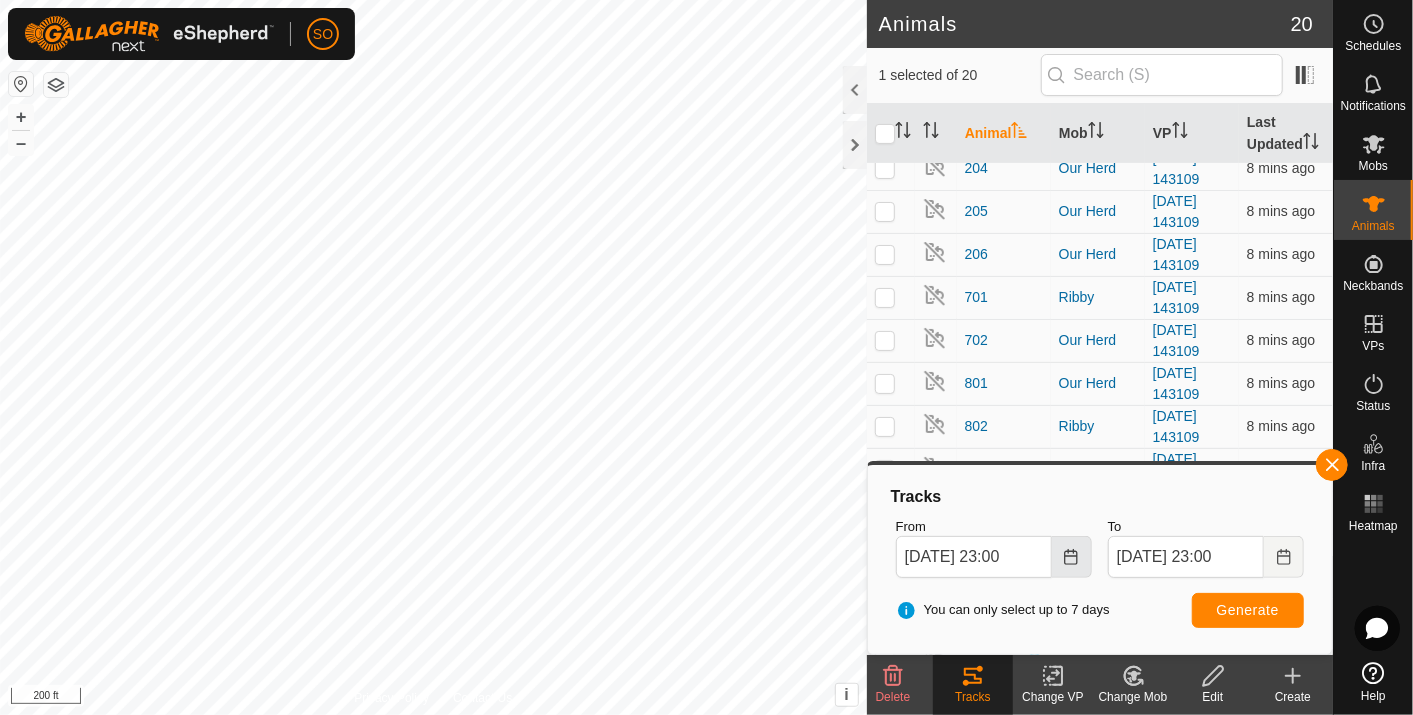 click 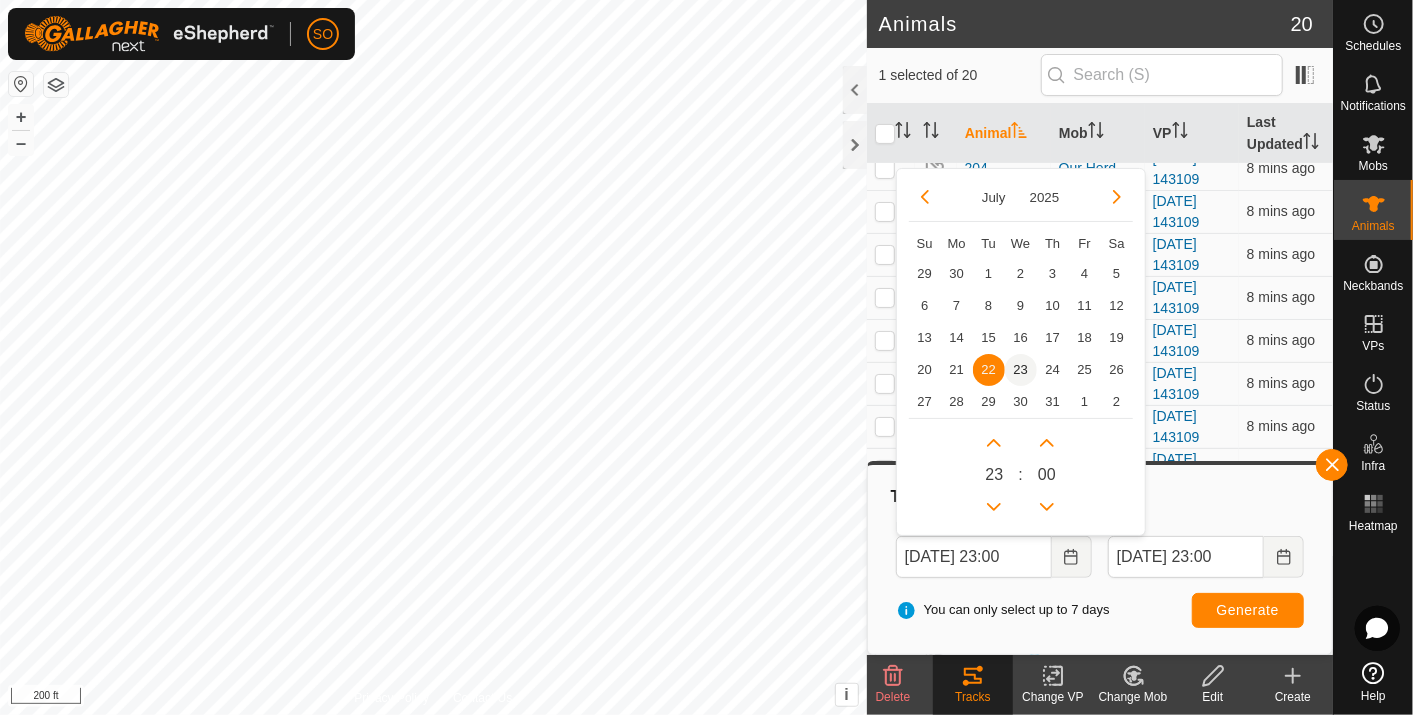 click on "23" at bounding box center [1021, 370] 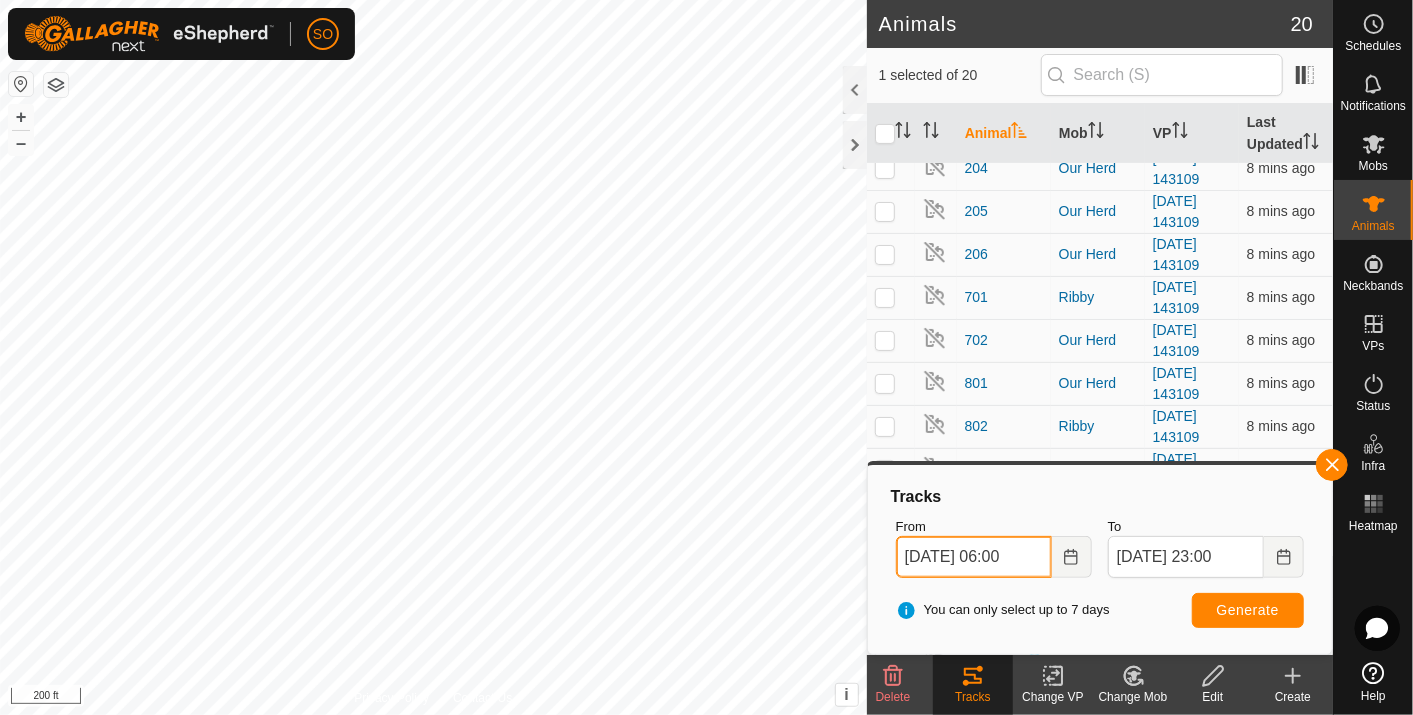 type on "[DATE] 06:00" 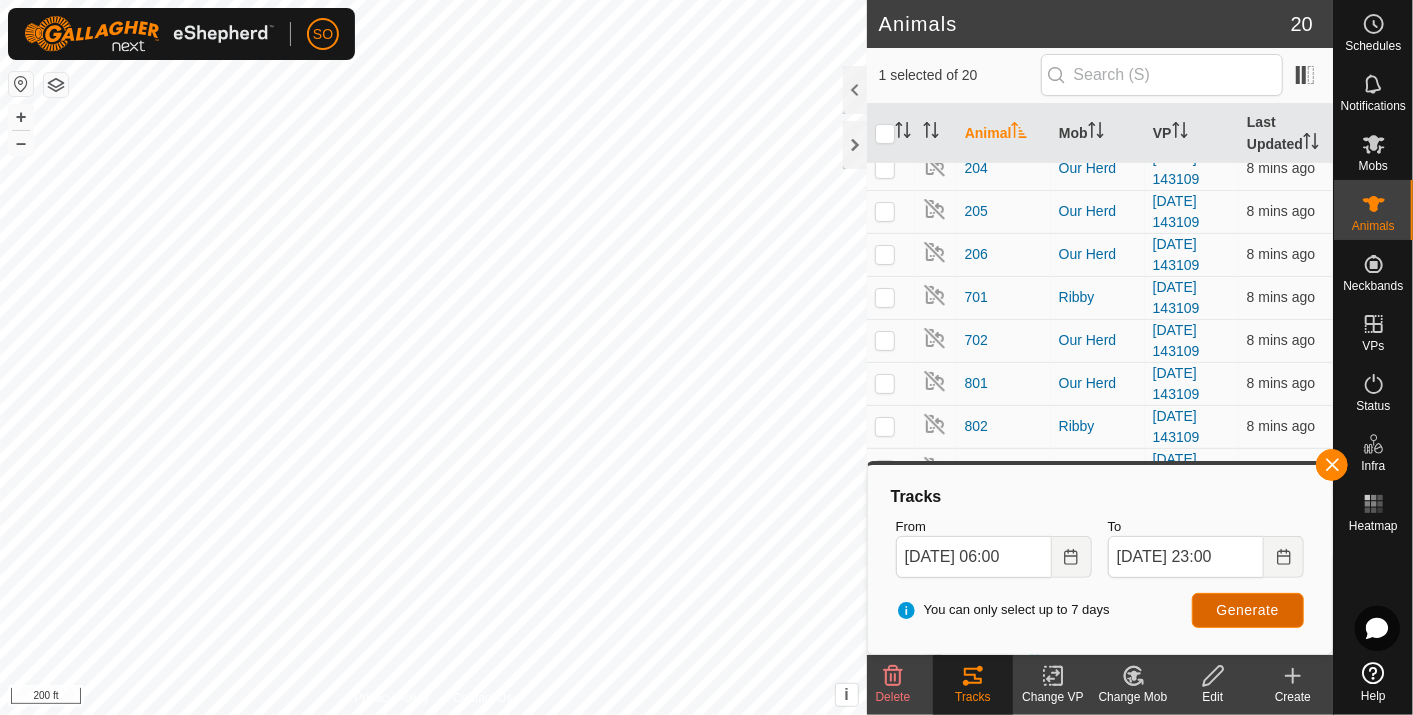 click on "Generate" at bounding box center [1248, 610] 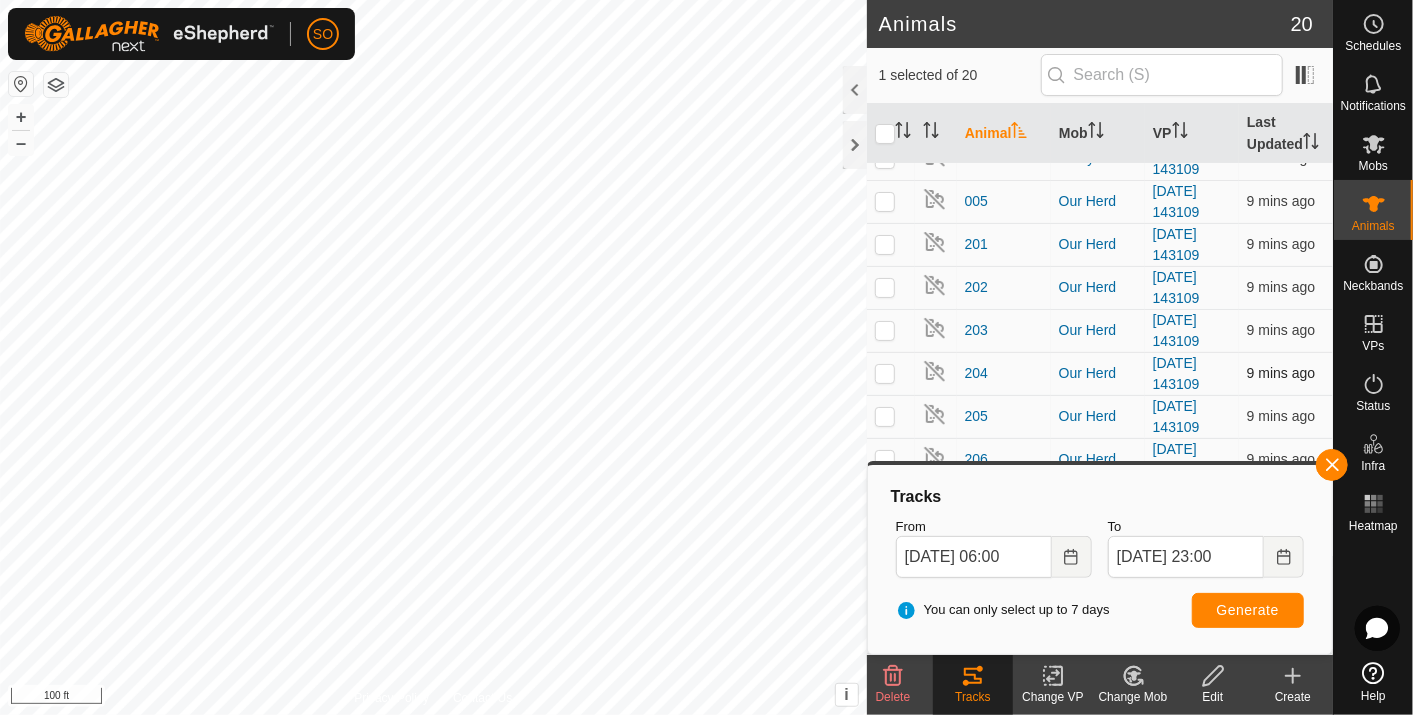 scroll, scrollTop: 360, scrollLeft: 0, axis: vertical 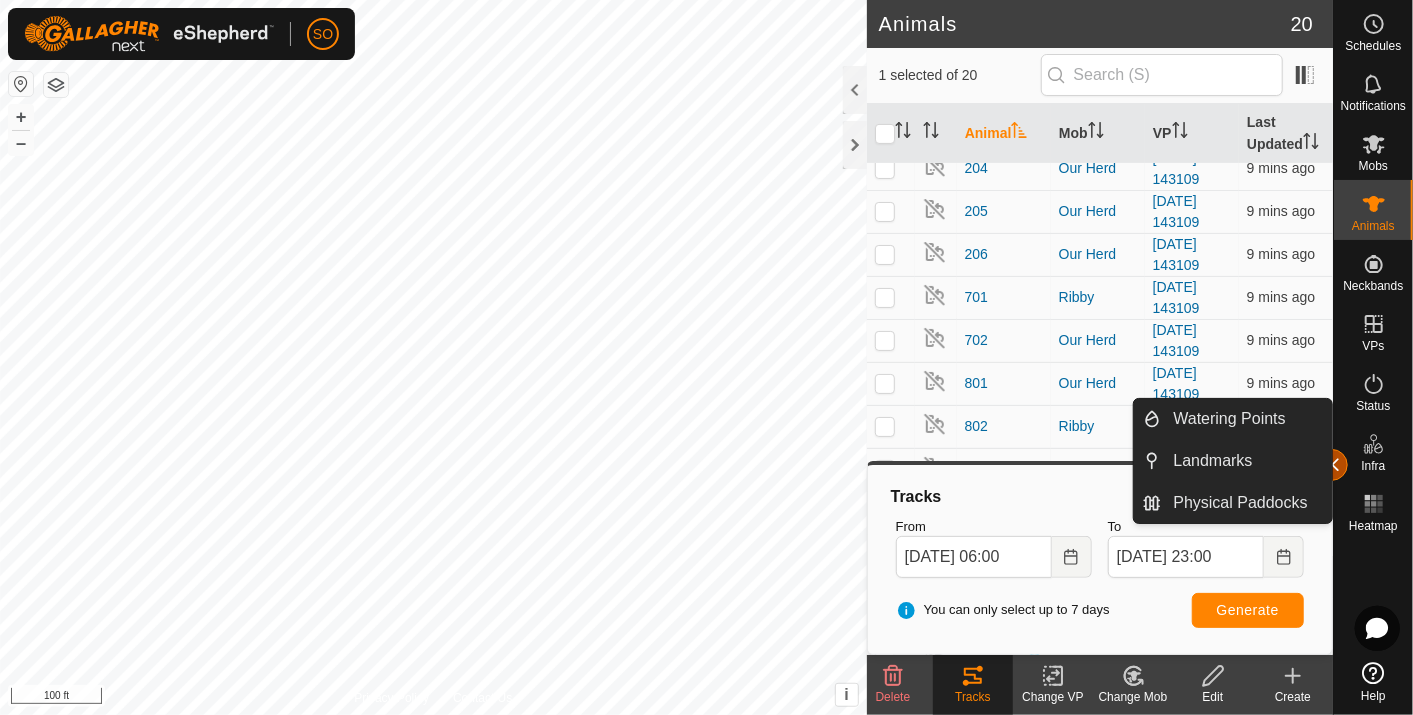 click at bounding box center [1332, 465] 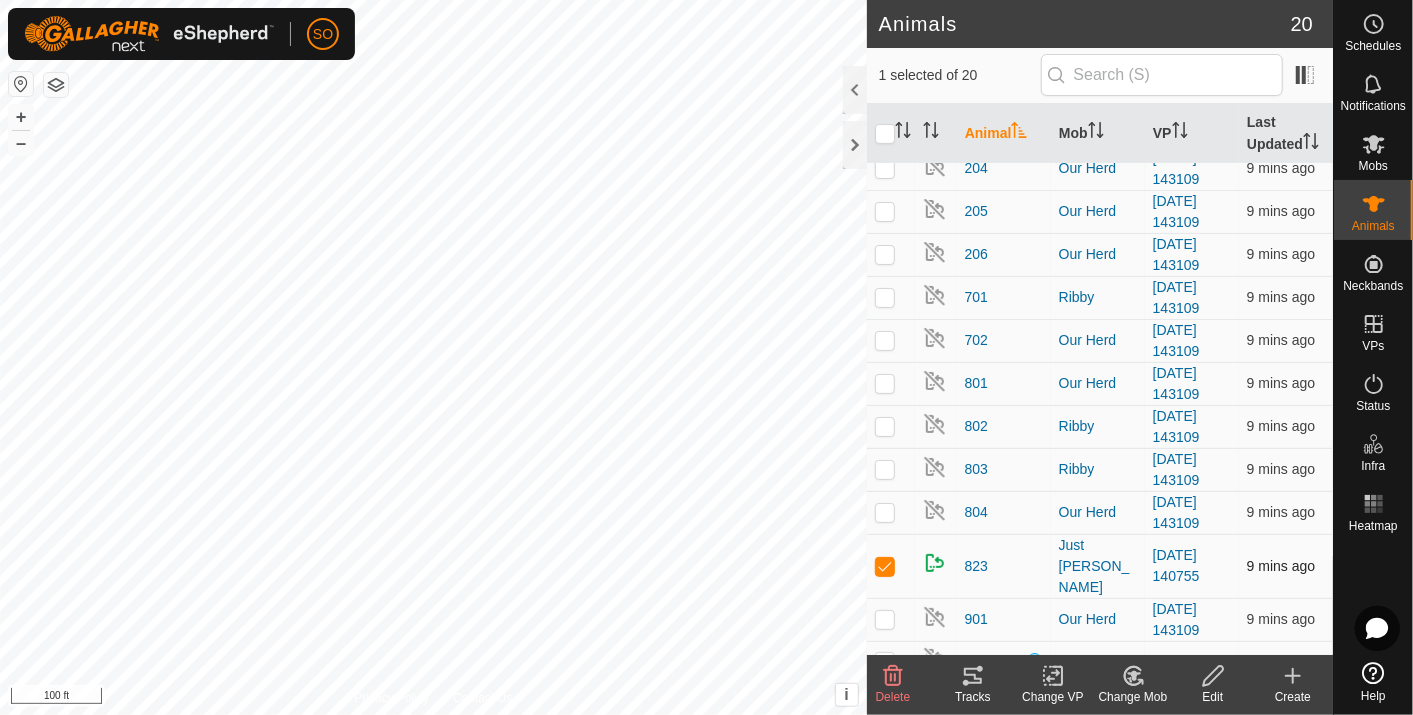 click at bounding box center [885, 566] 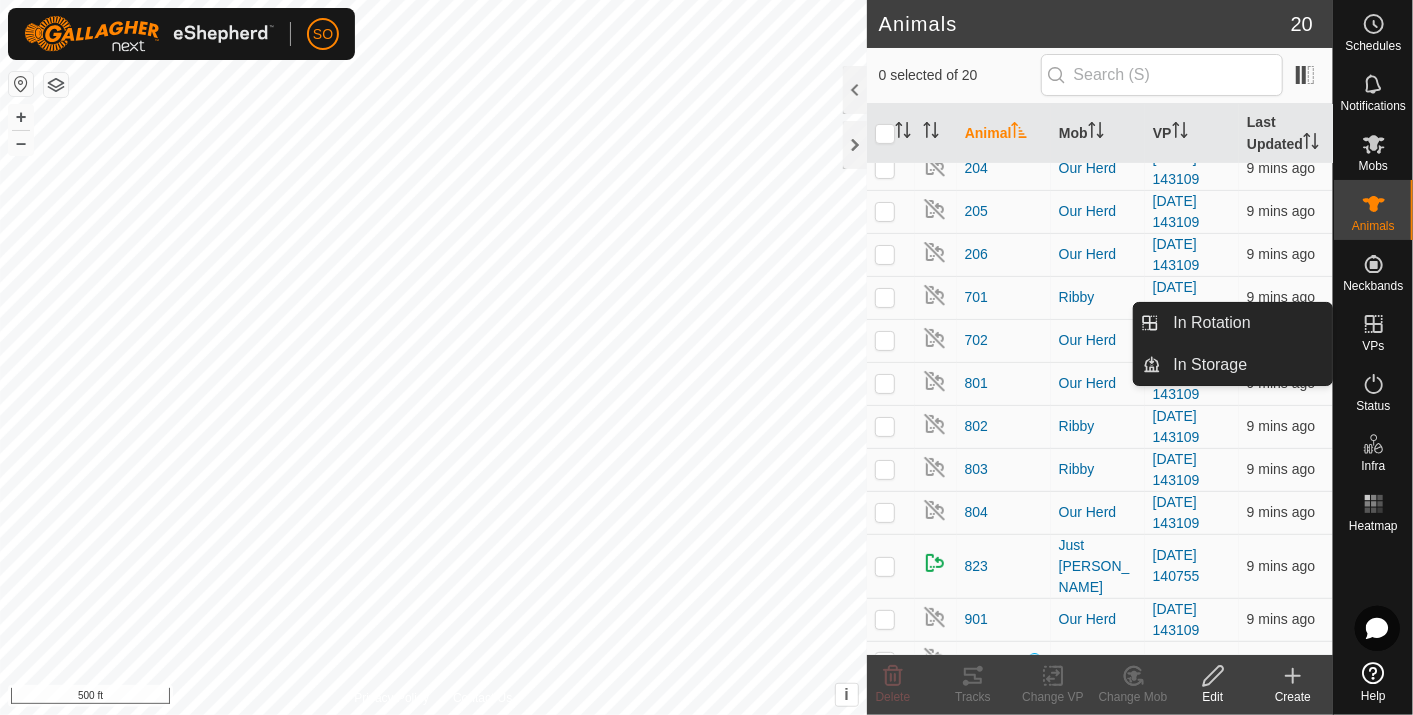 click 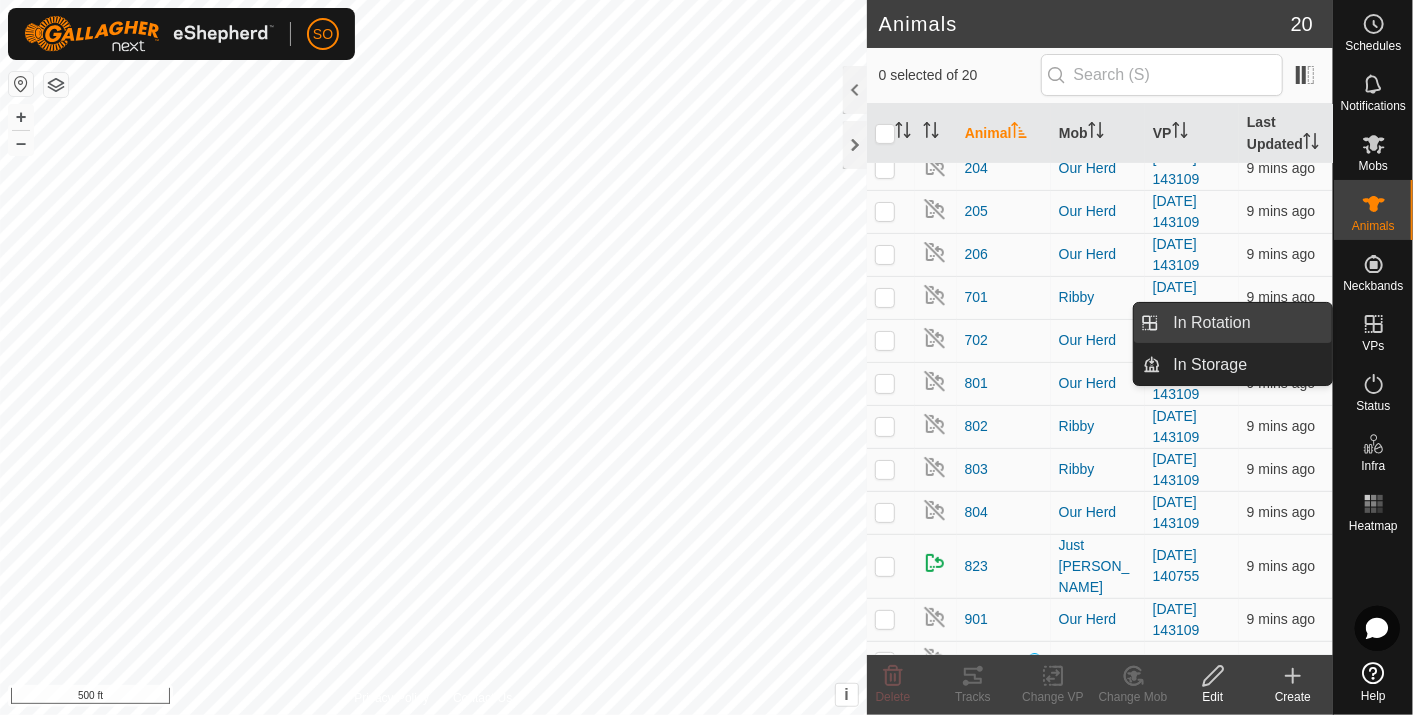click on "In Rotation" at bounding box center (1247, 323) 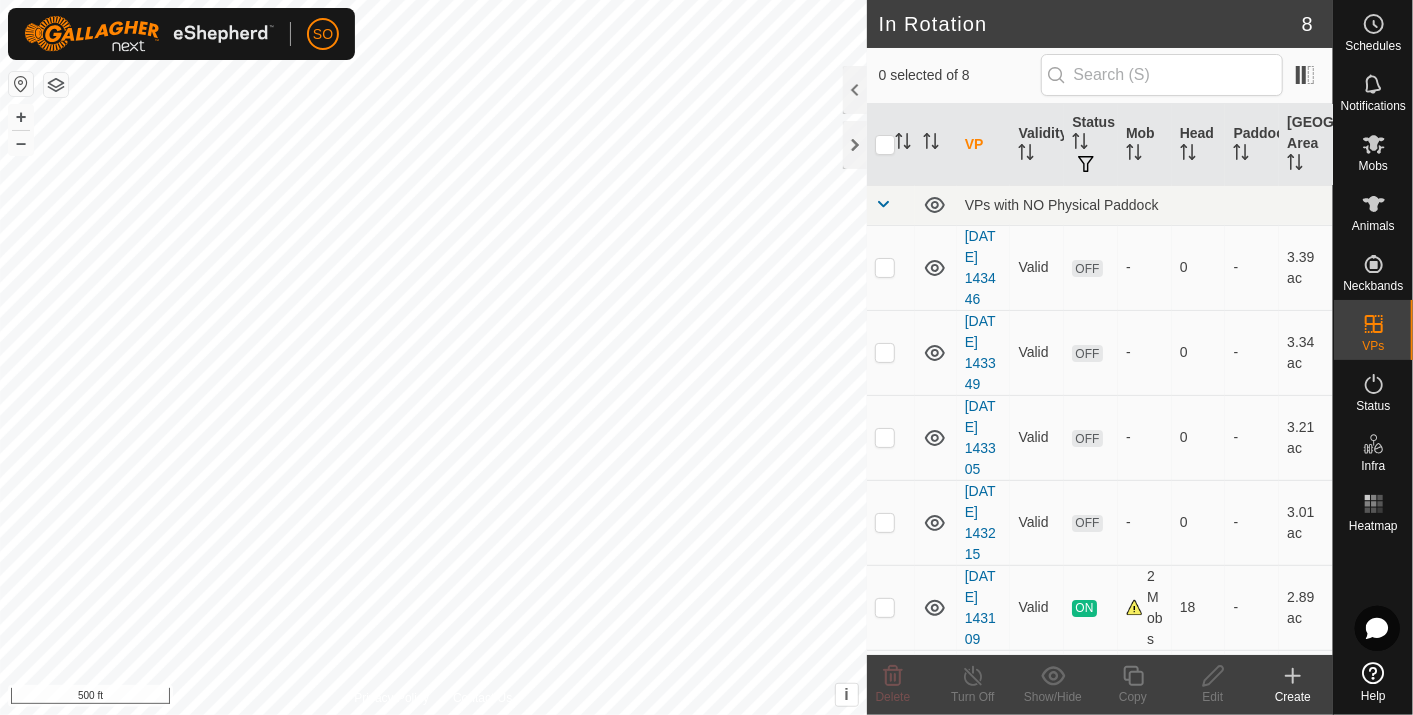 click 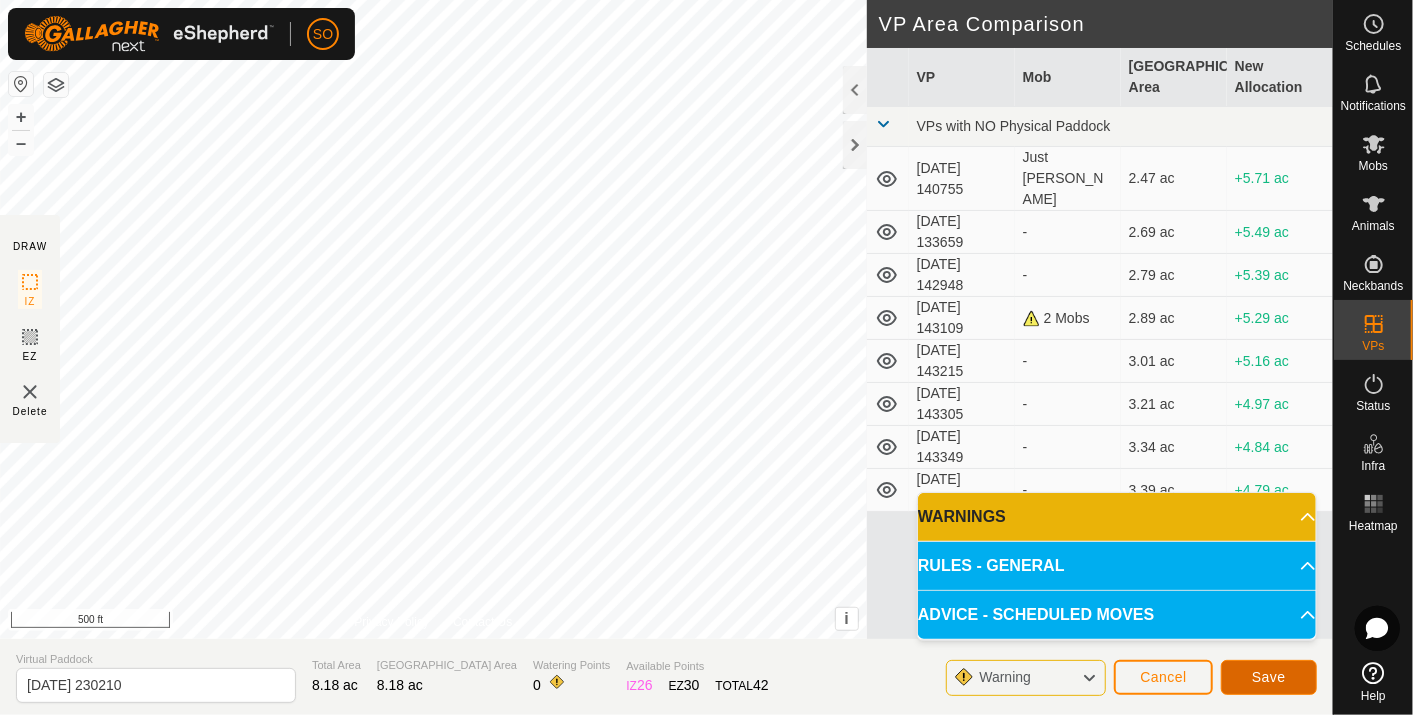click on "Save" 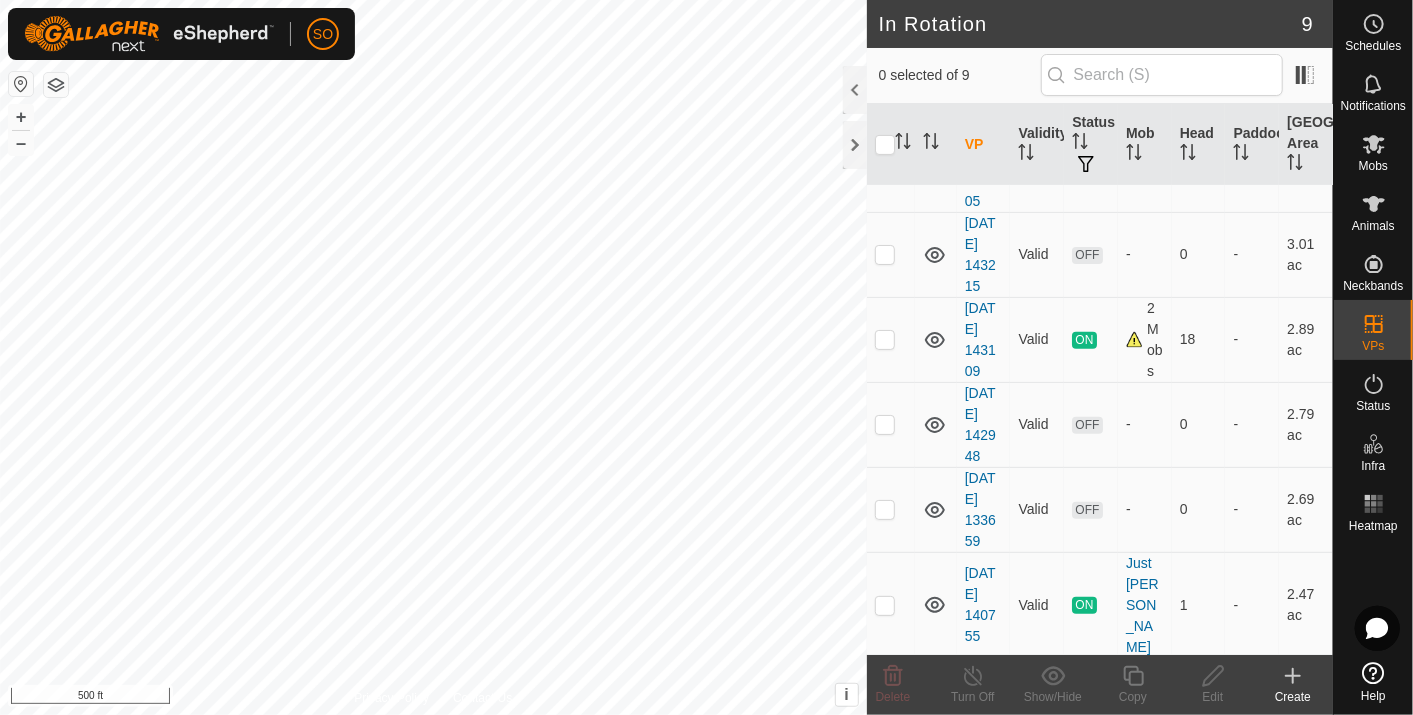 scroll, scrollTop: 0, scrollLeft: 0, axis: both 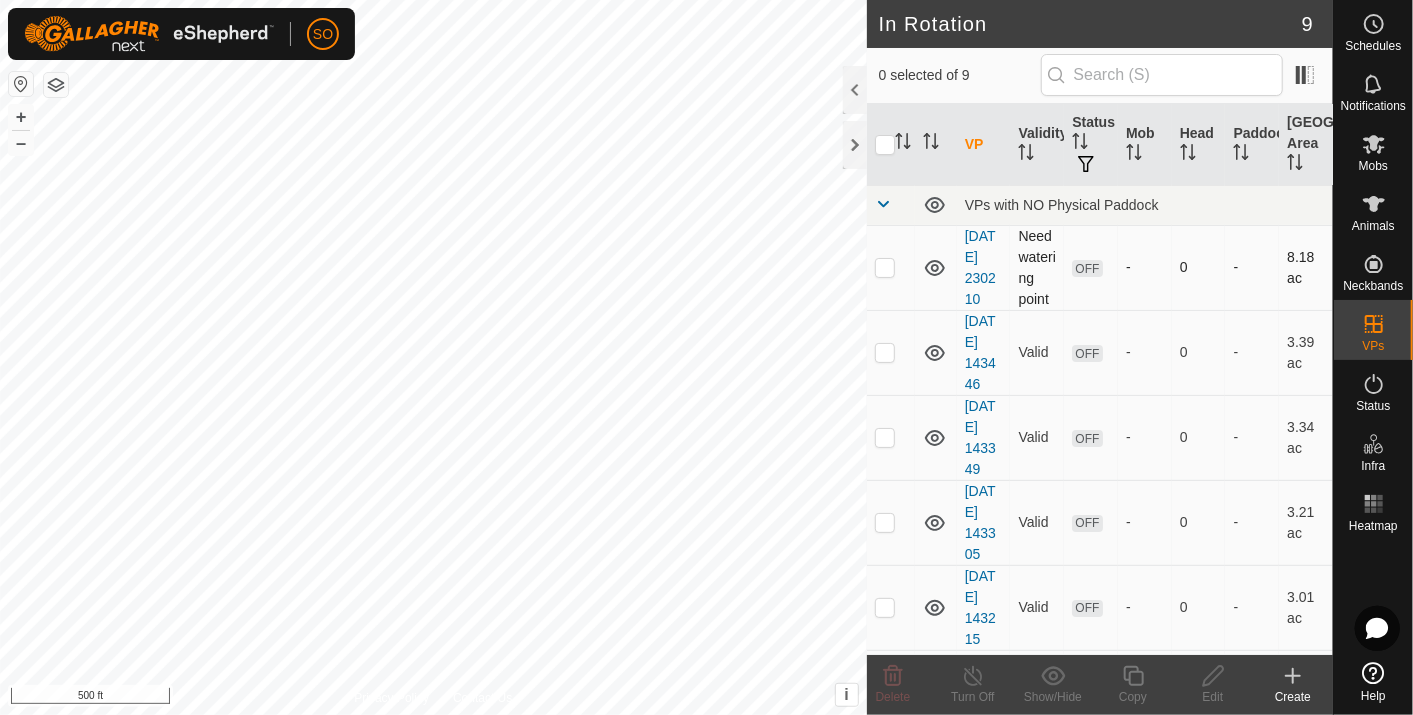 click at bounding box center [885, 267] 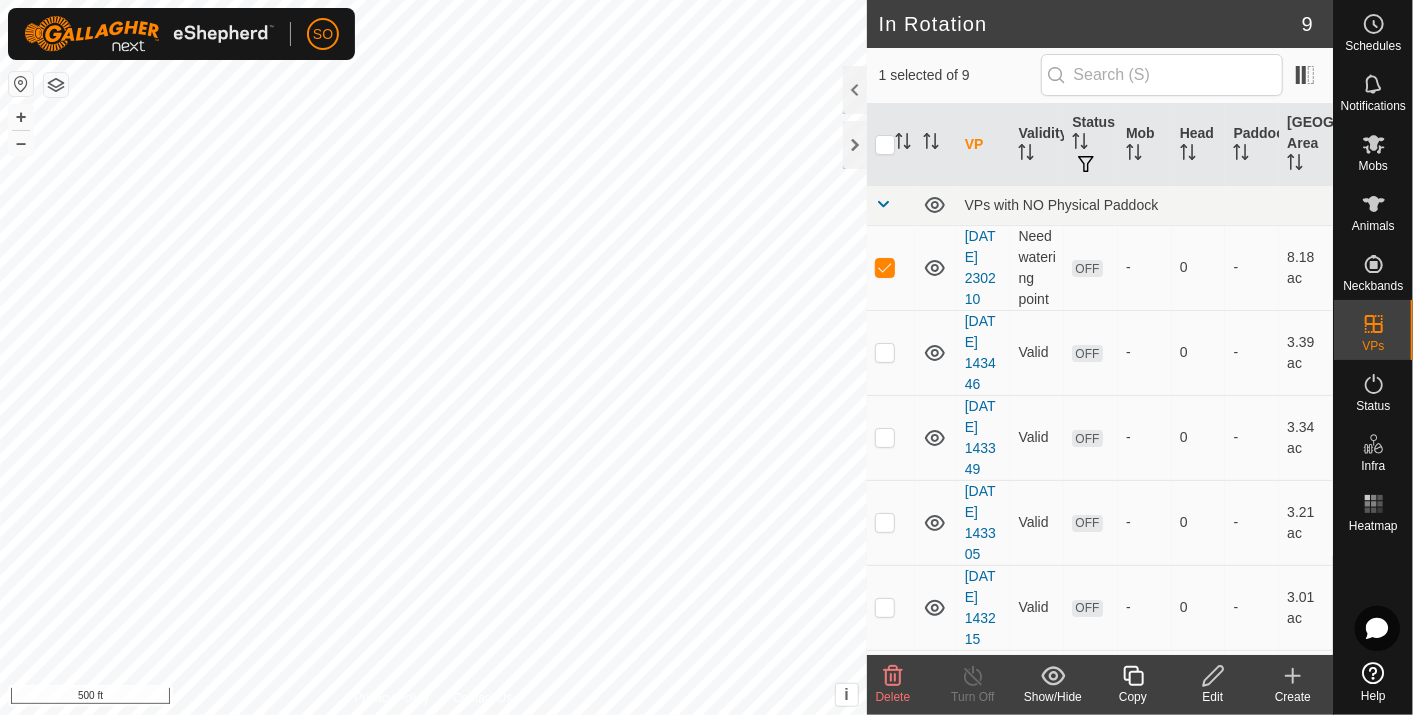click 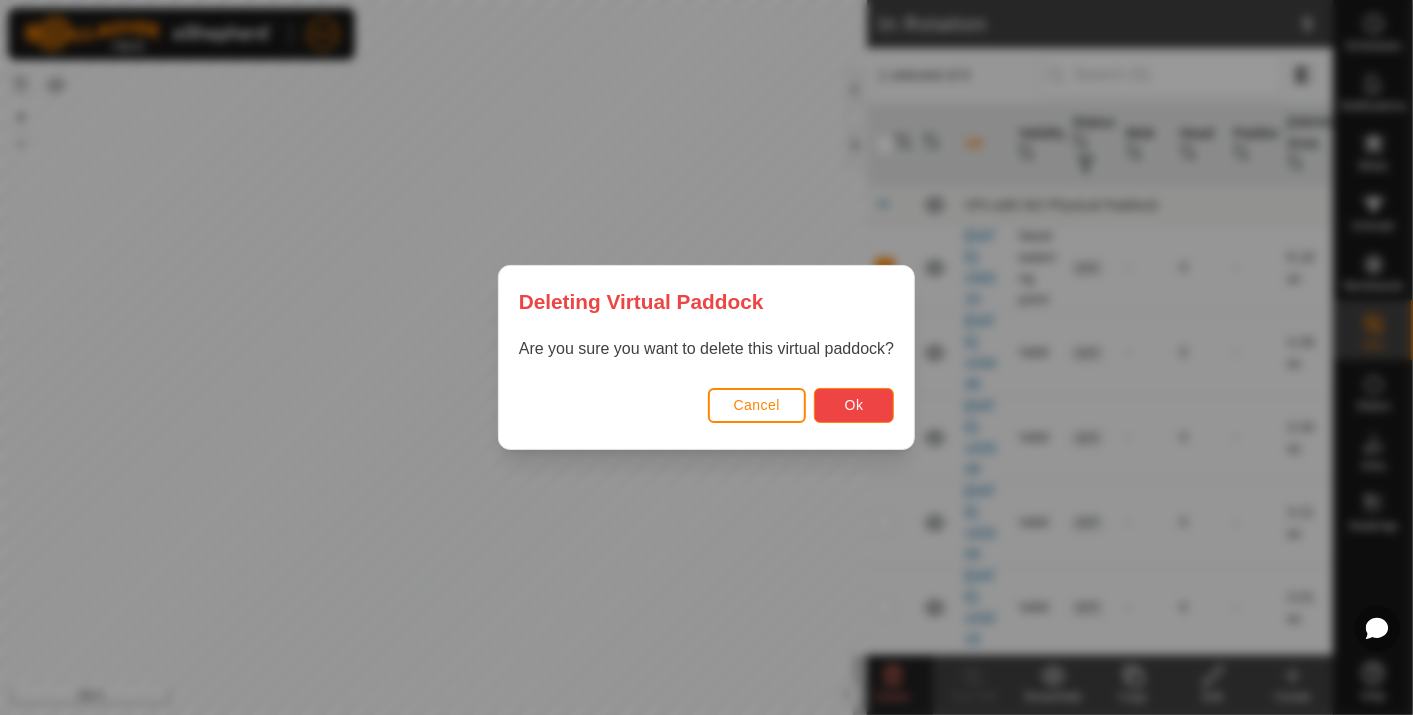 click on "Ok" at bounding box center [854, 405] 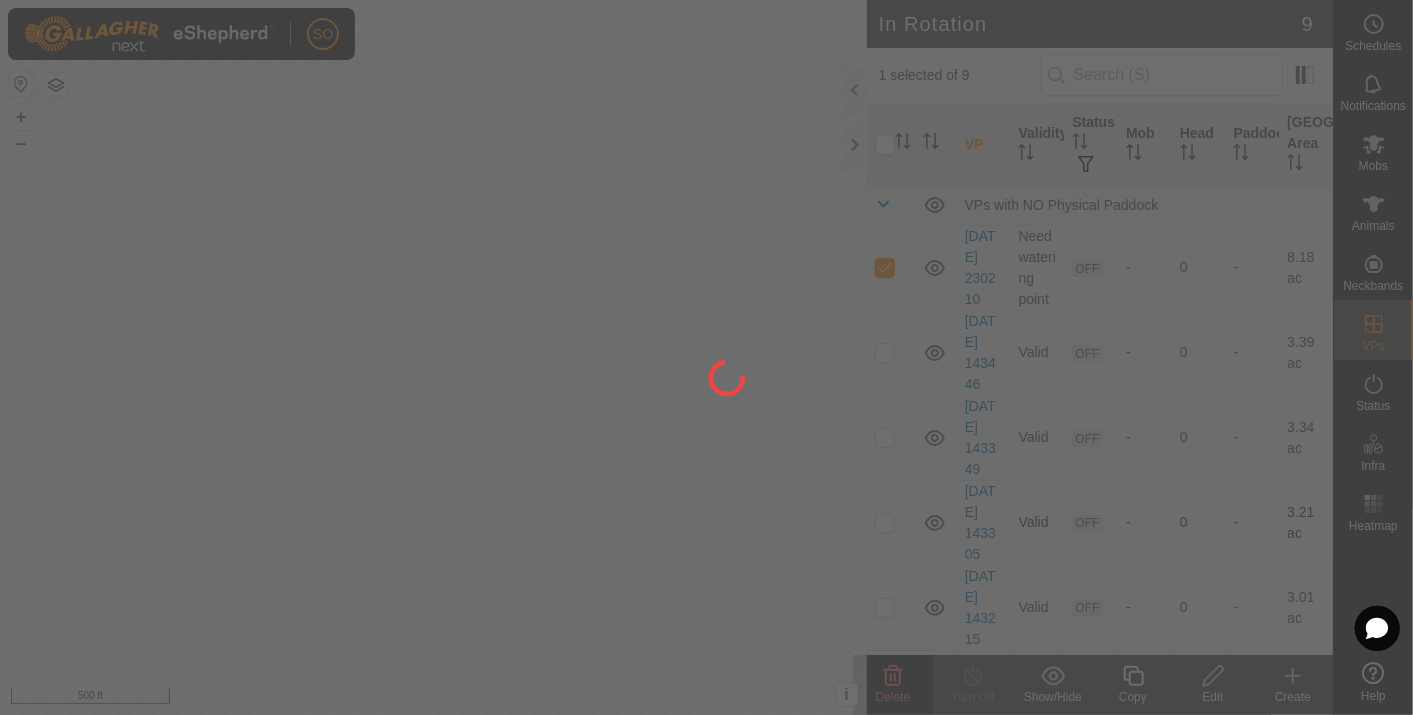 checkbox on "false" 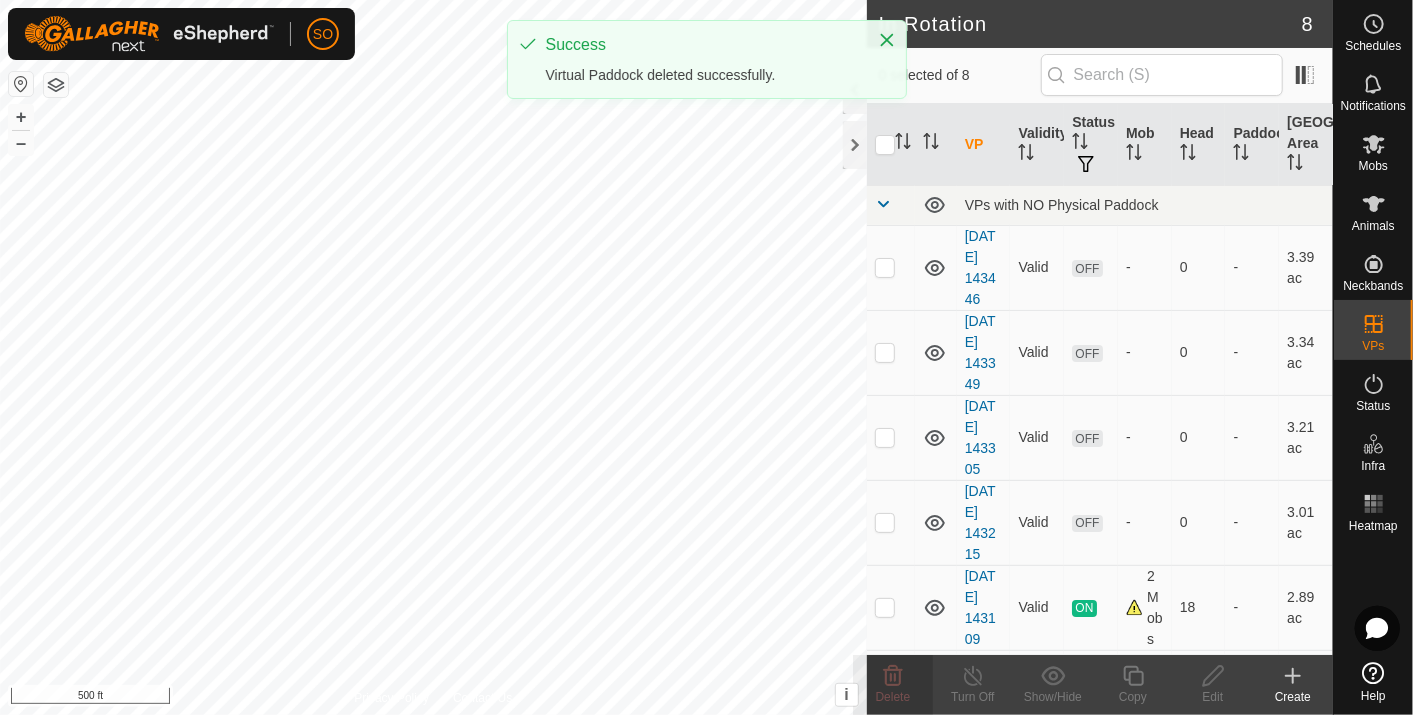 click 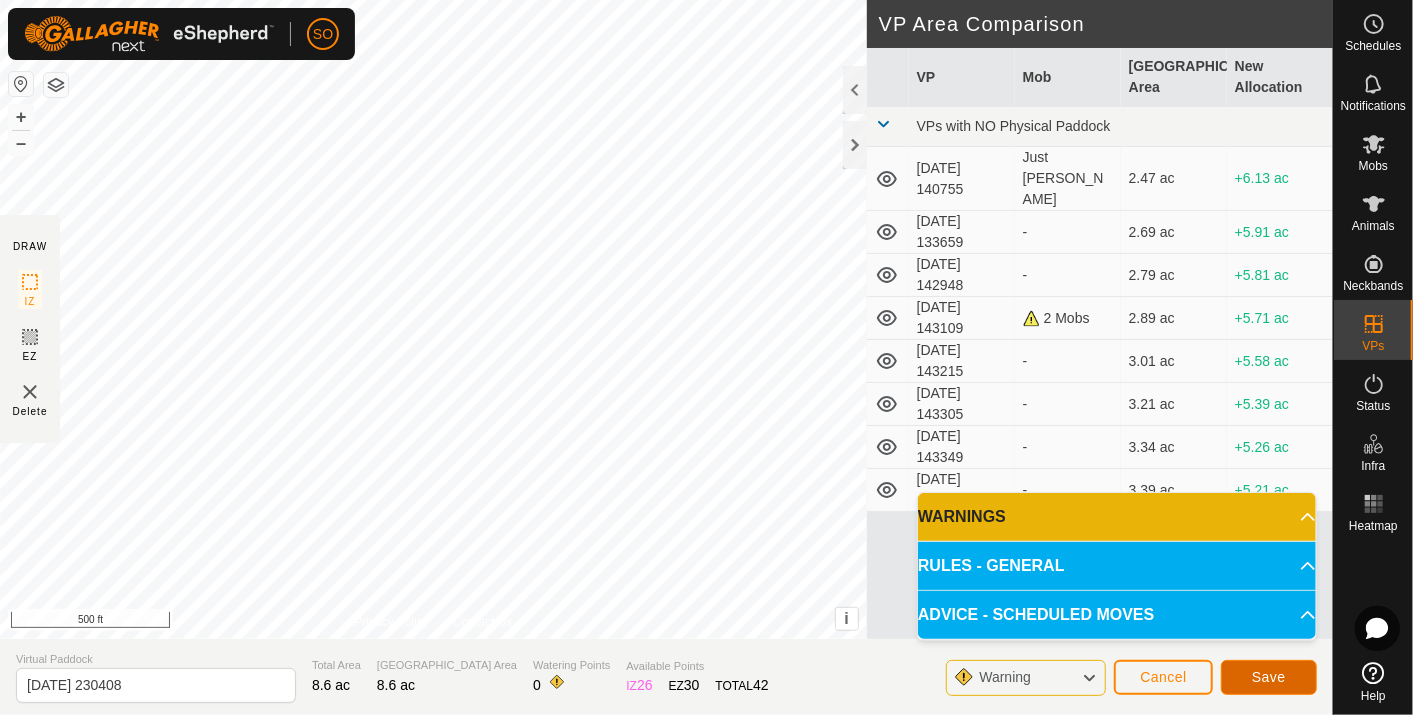 click on "Save" 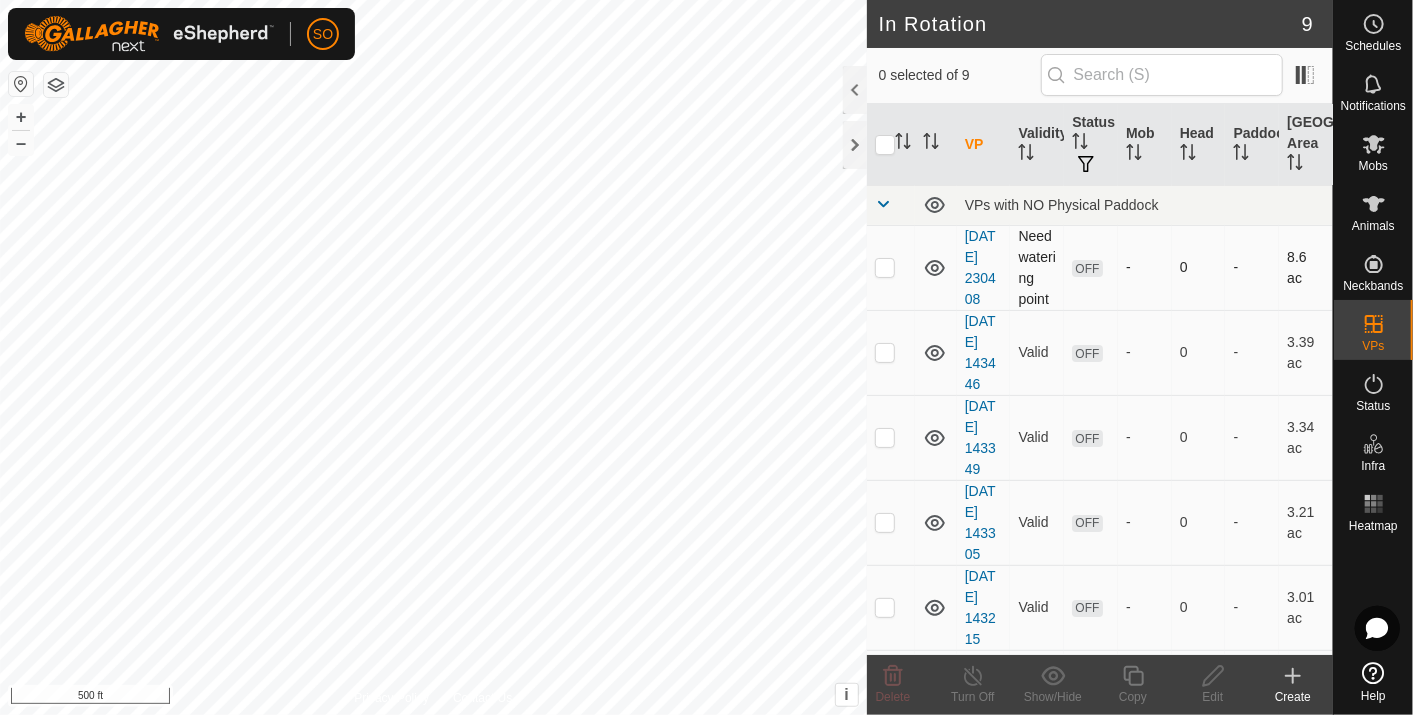 click at bounding box center (885, 267) 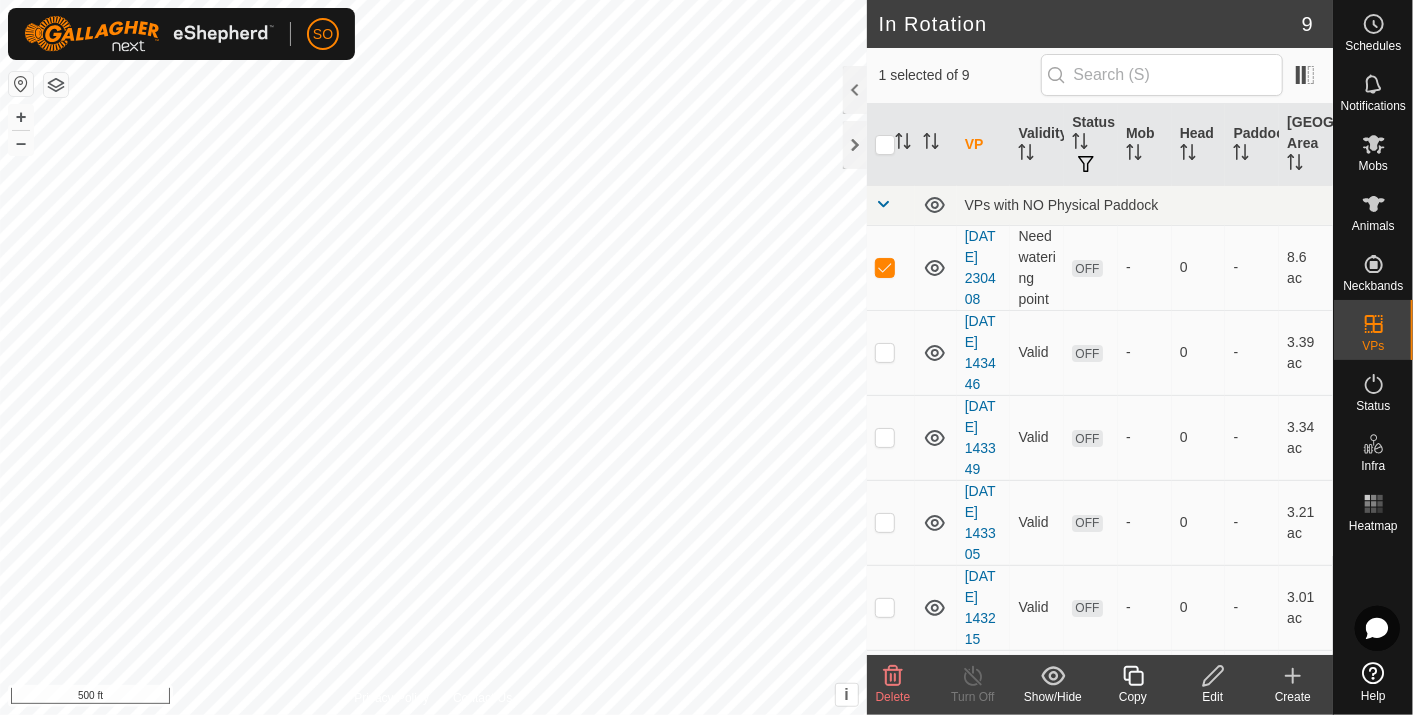click 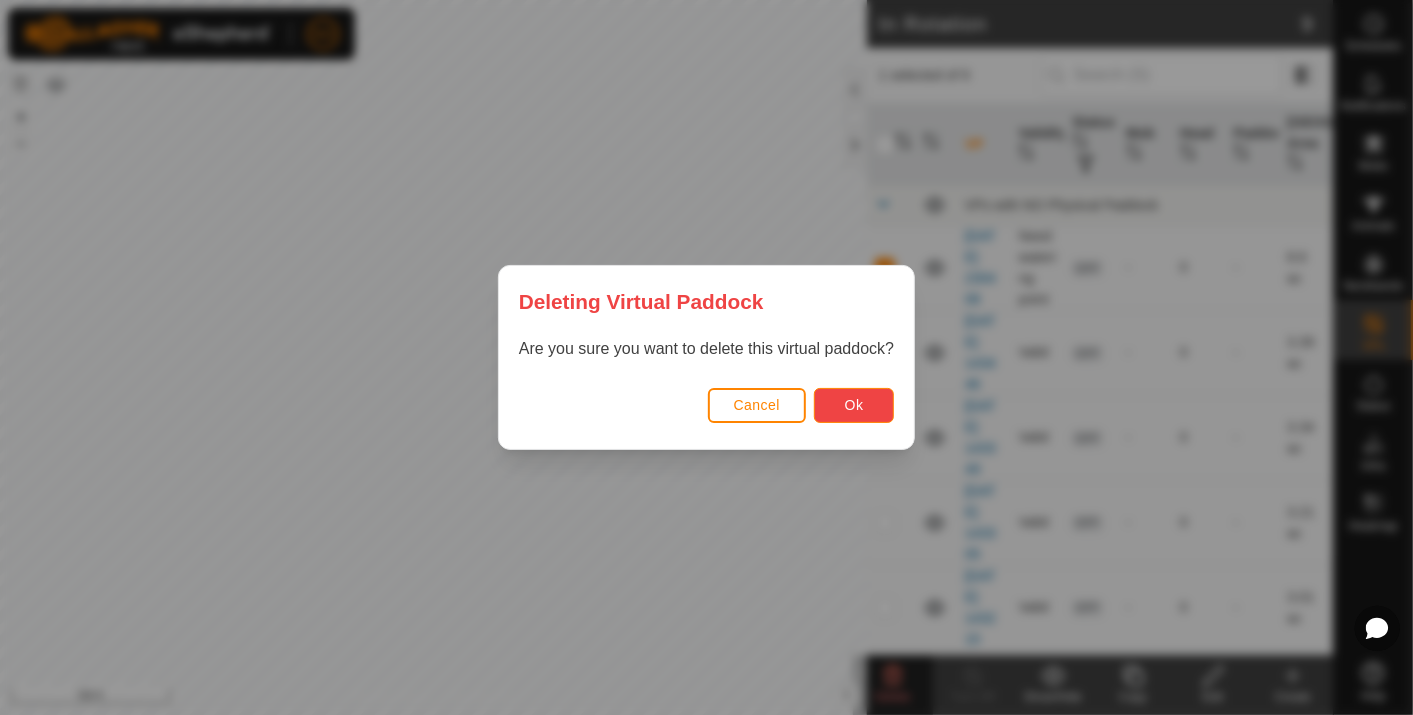 click on "Ok" at bounding box center [854, 405] 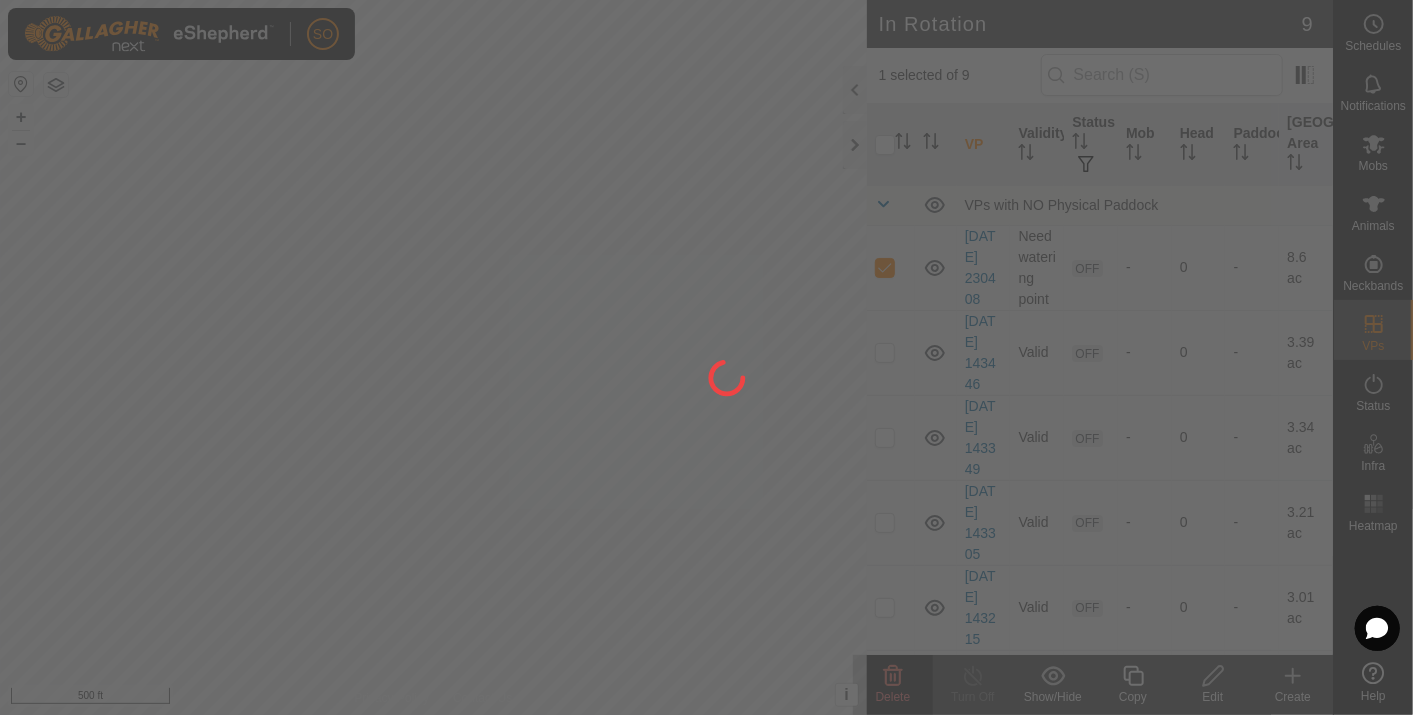 checkbox on "false" 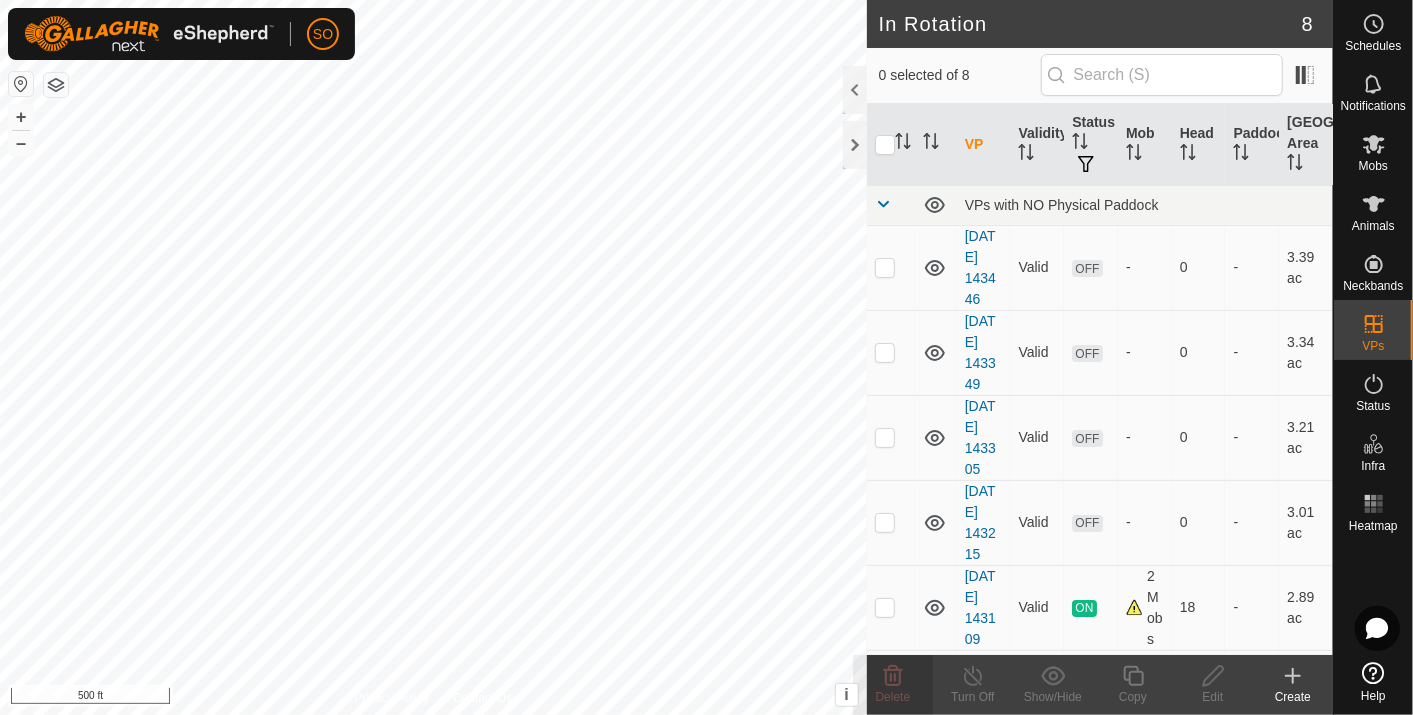 click 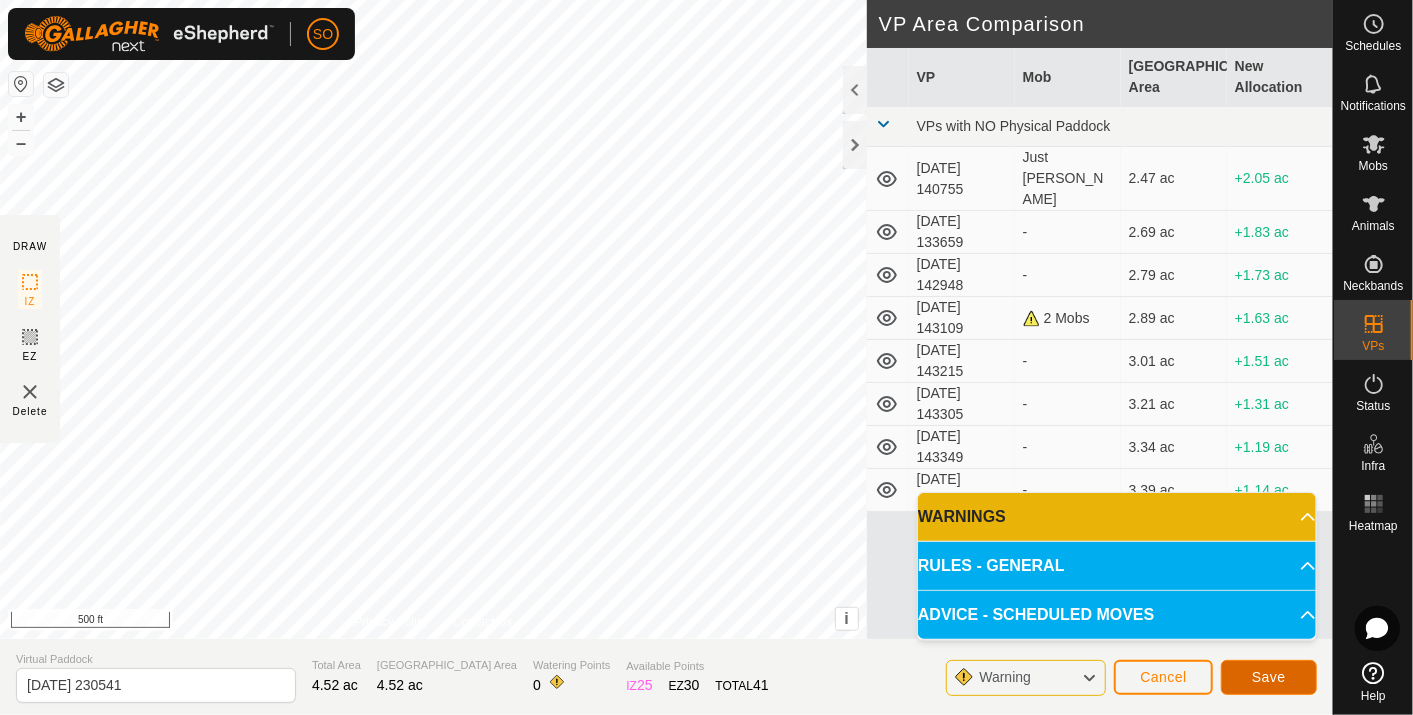 click on "Save" 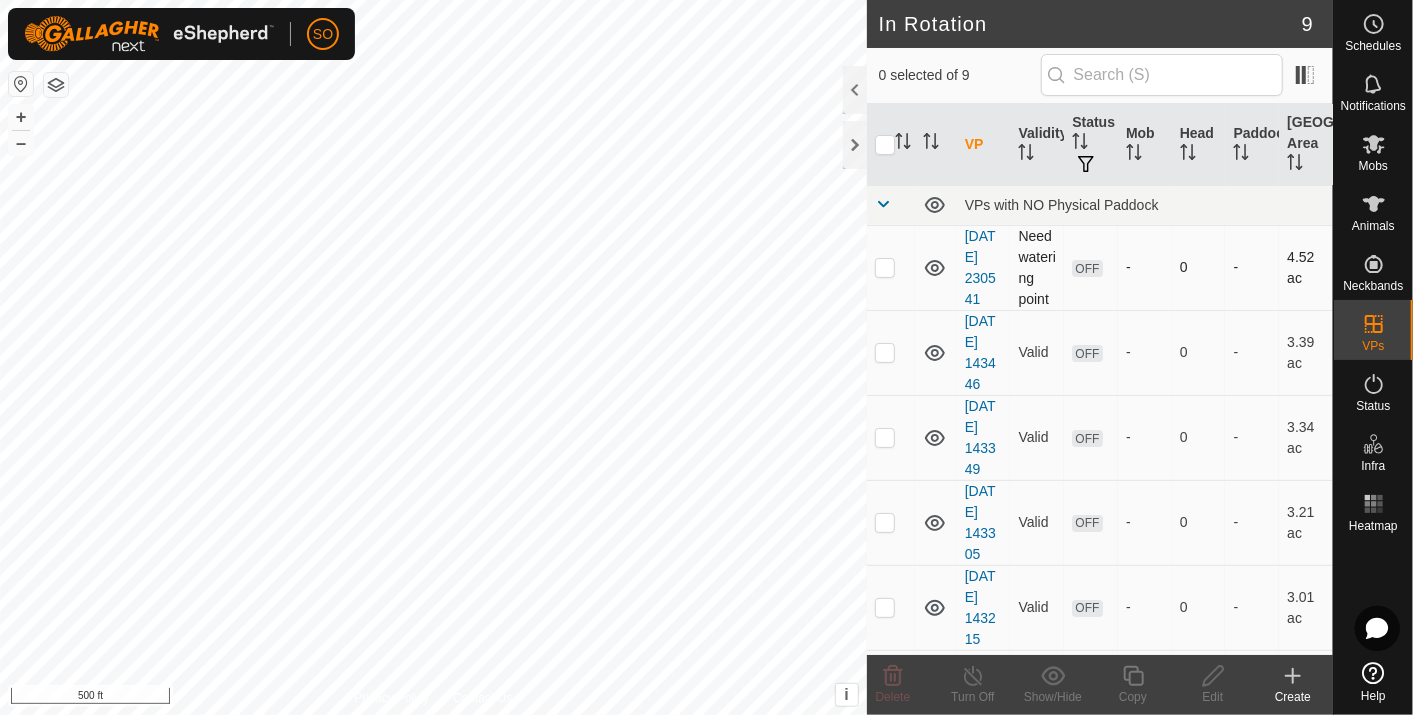 click at bounding box center [885, 267] 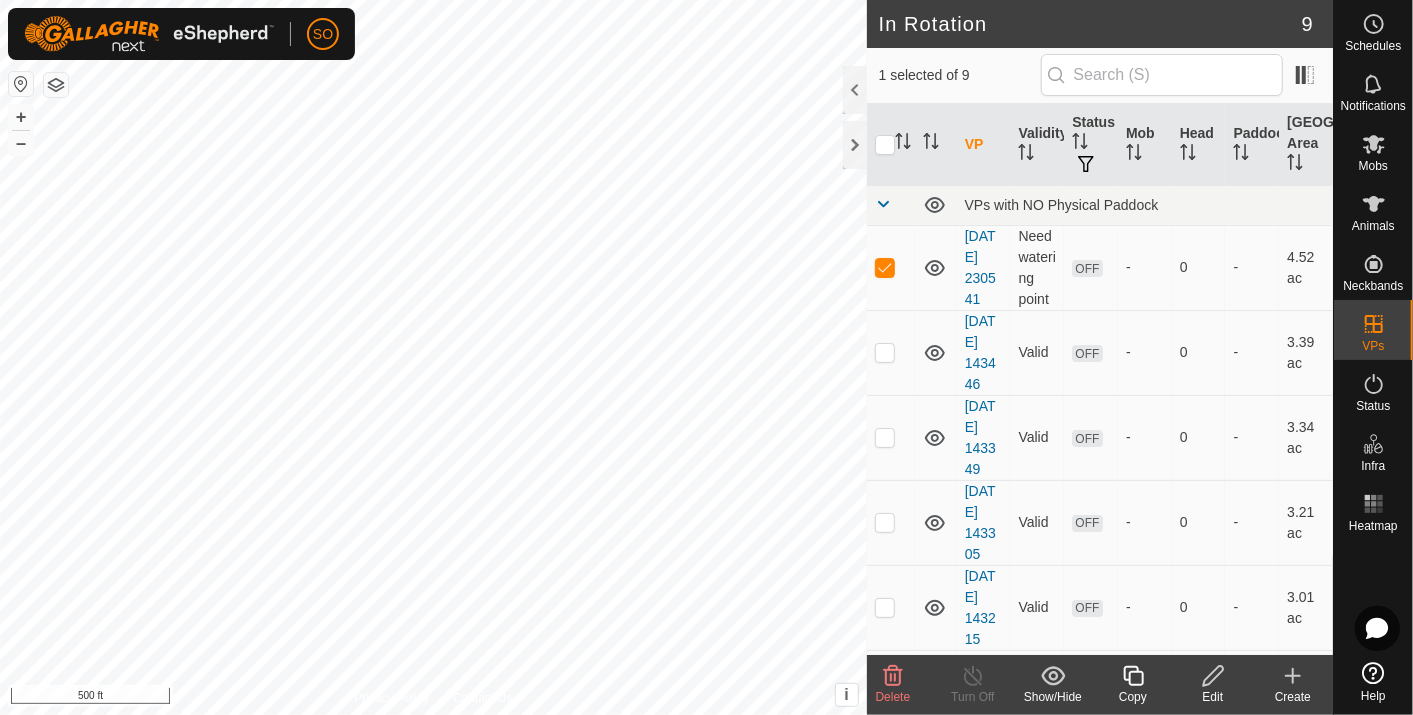 click 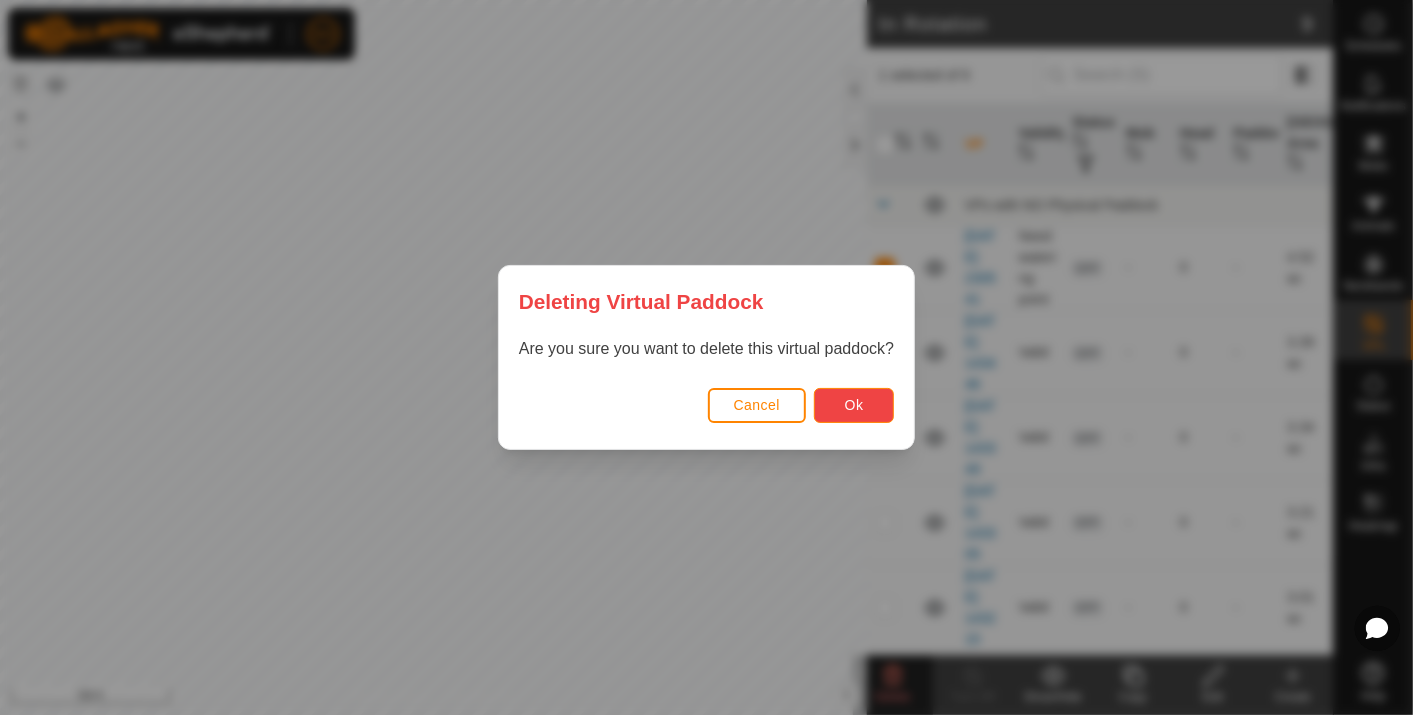 click on "Ok" at bounding box center [854, 405] 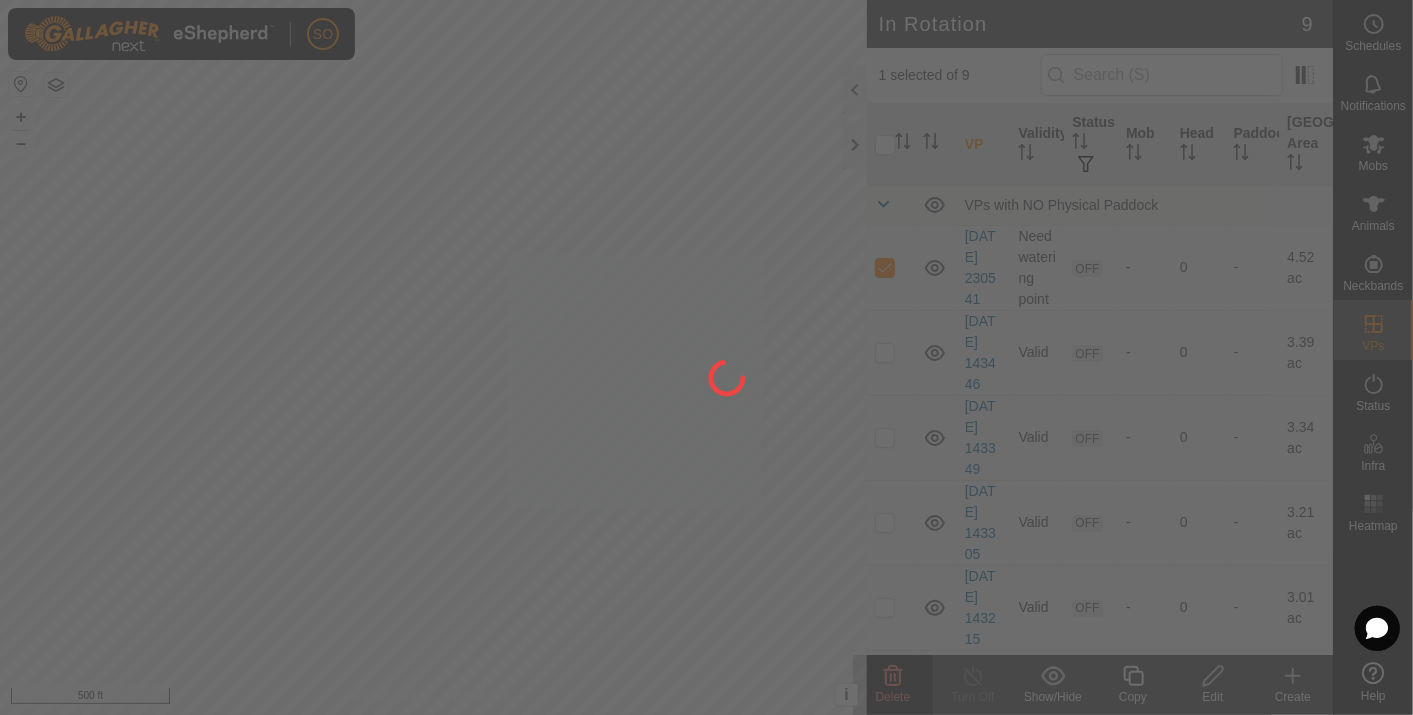checkbox on "false" 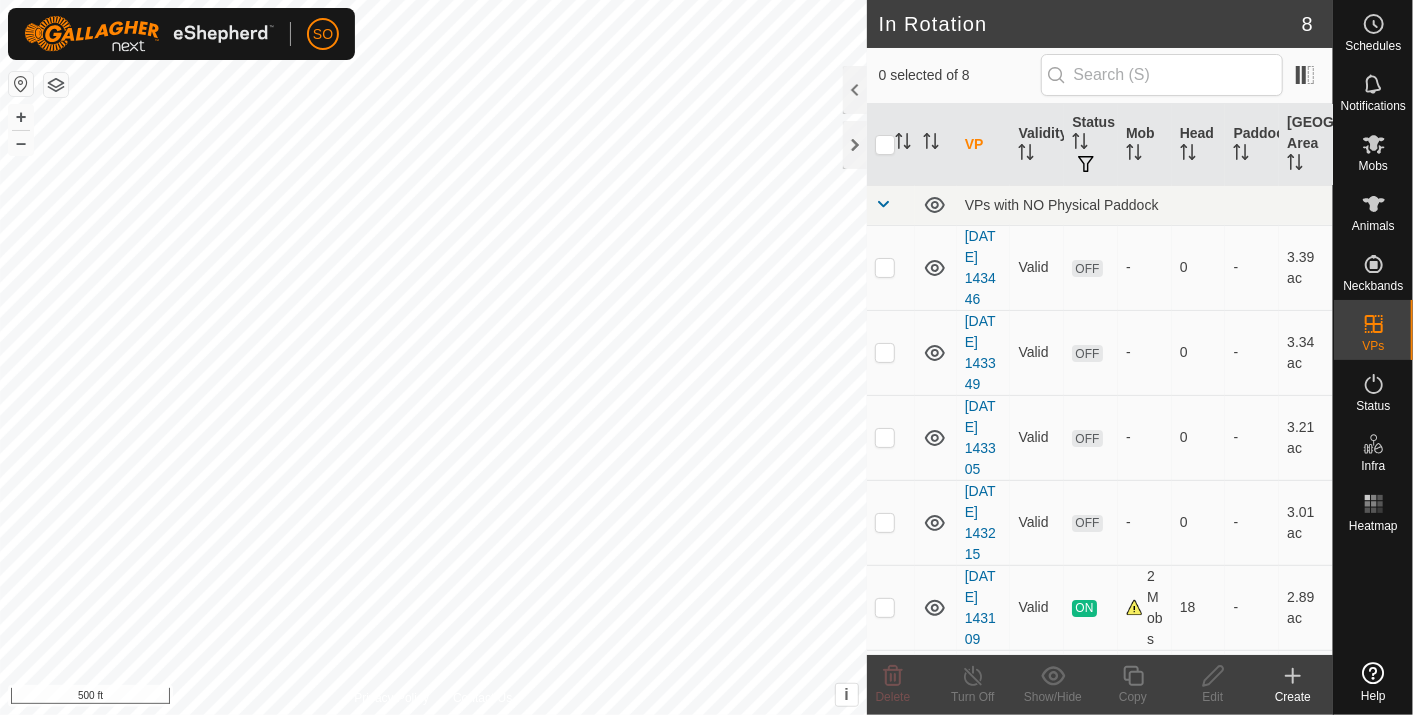 scroll, scrollTop: 0, scrollLeft: 0, axis: both 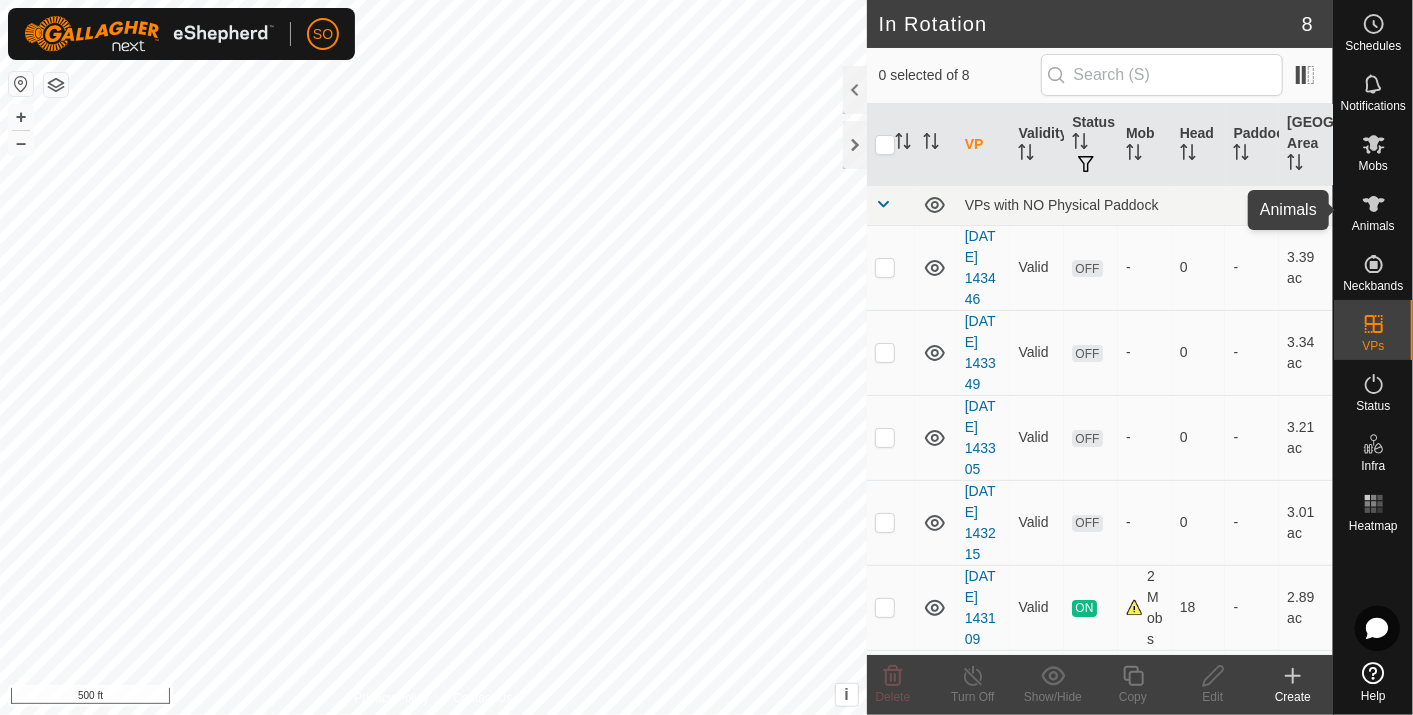 click 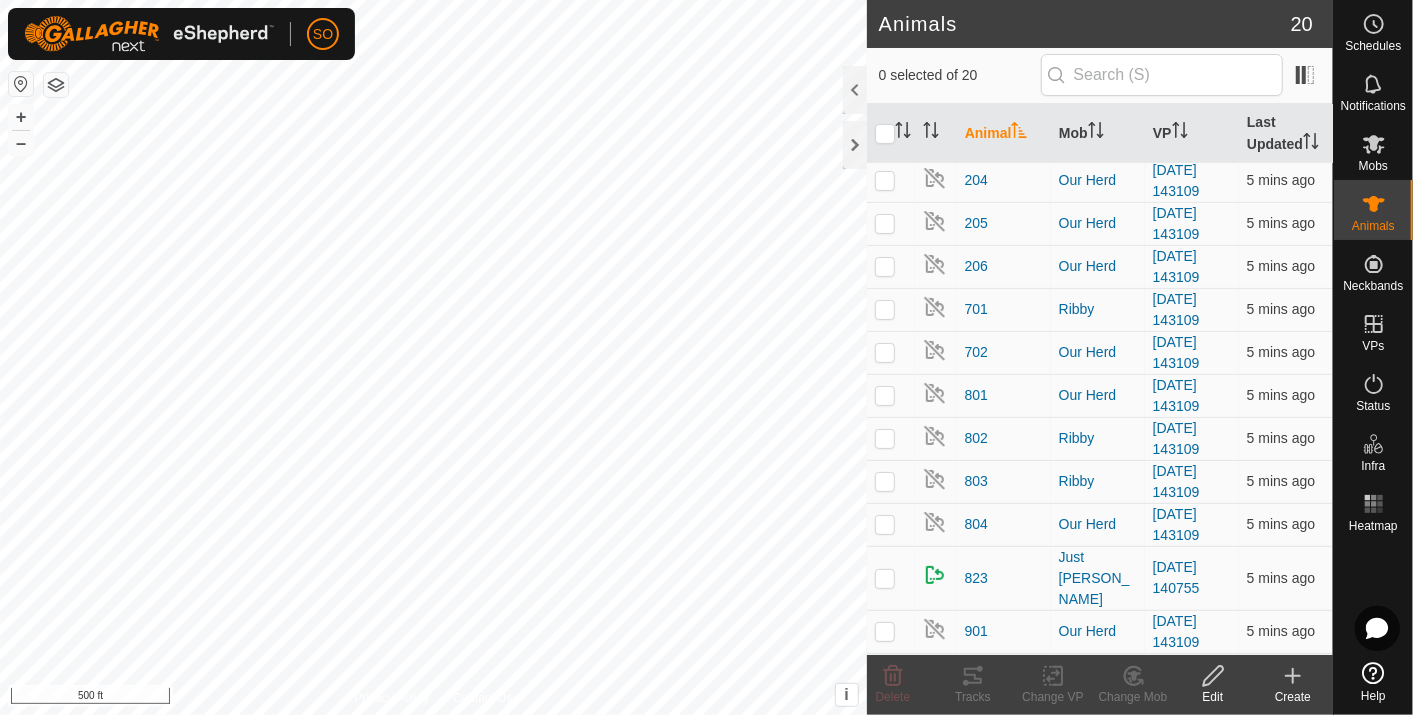 scroll, scrollTop: 360, scrollLeft: 0, axis: vertical 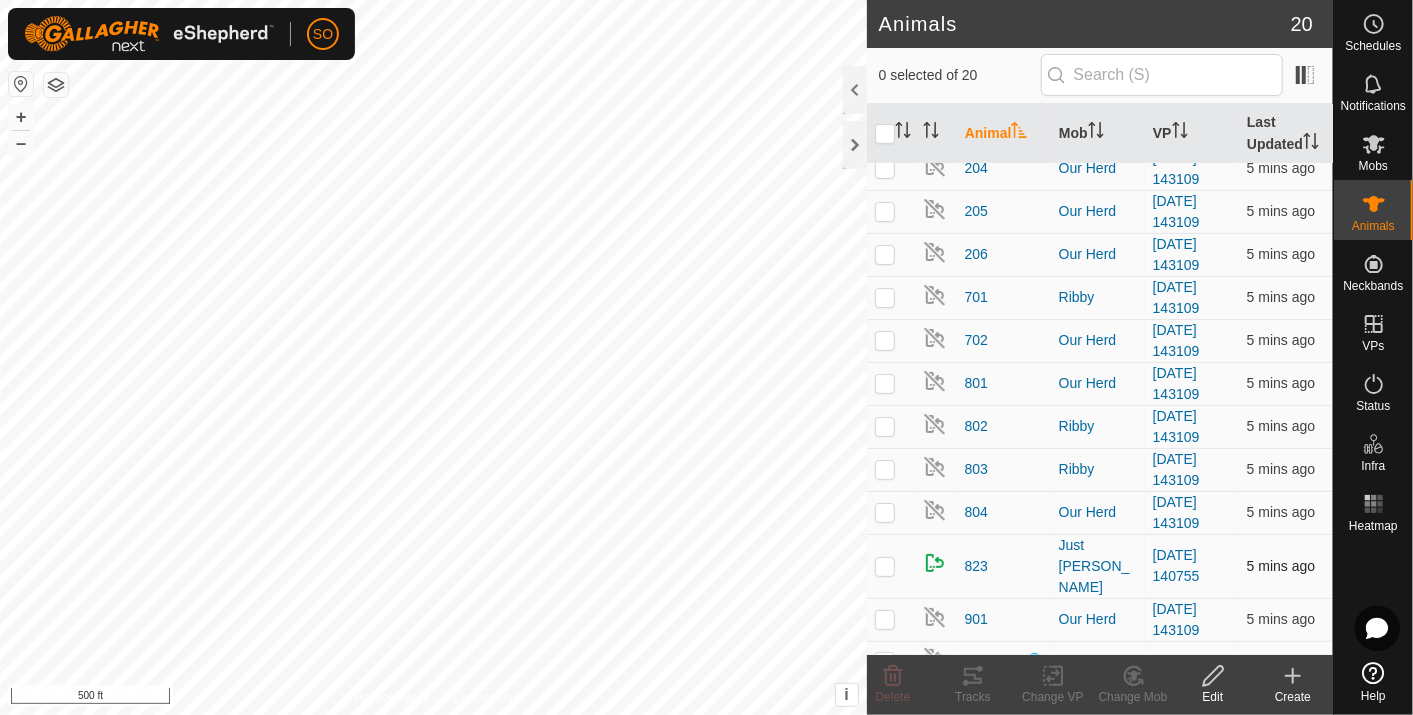 click at bounding box center (885, 566) 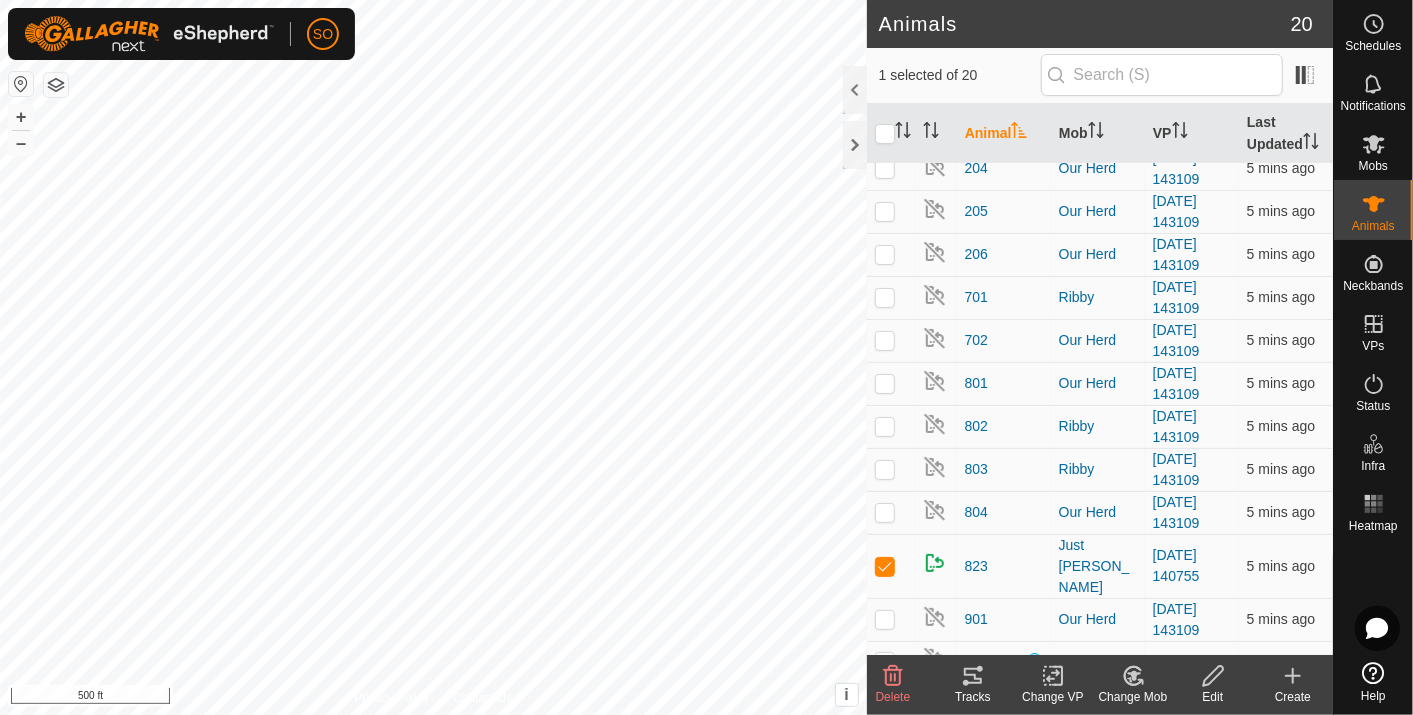 click 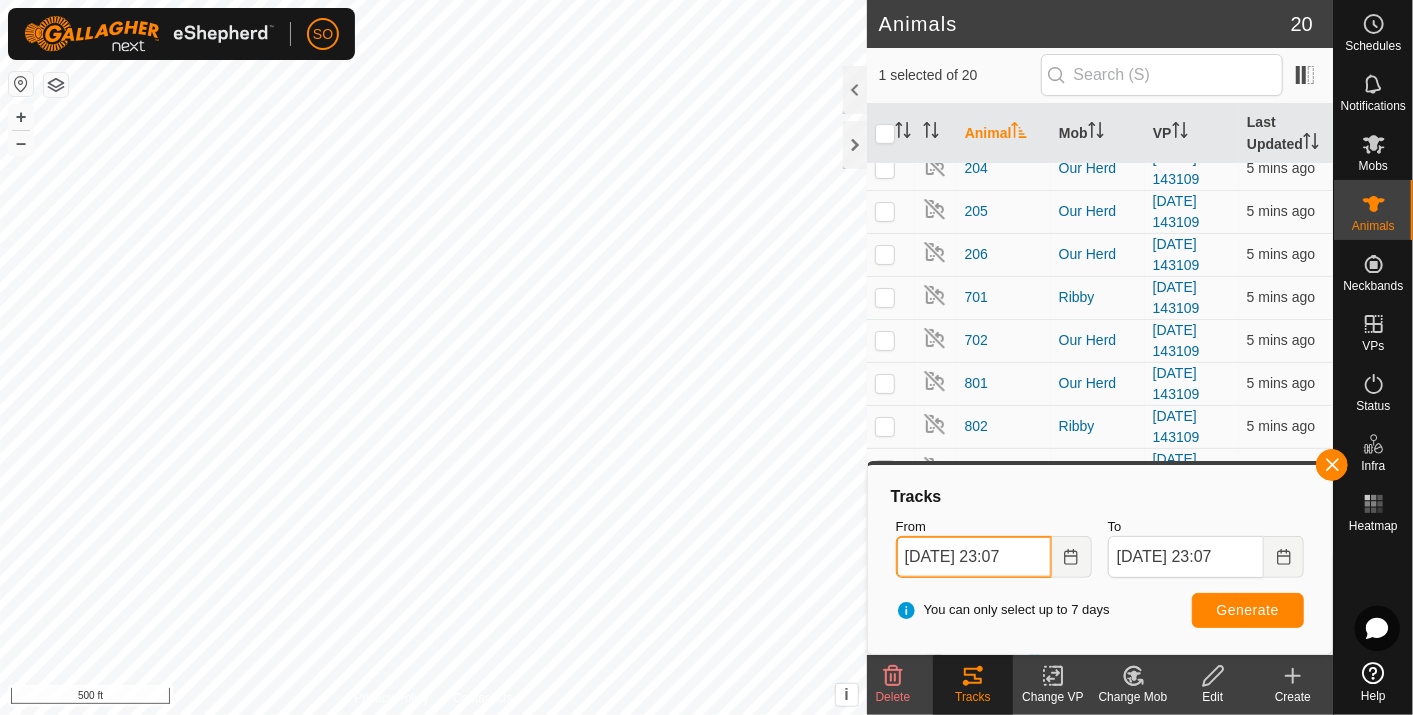 click on "22 Jul, 2025 23:07" at bounding box center (974, 557) 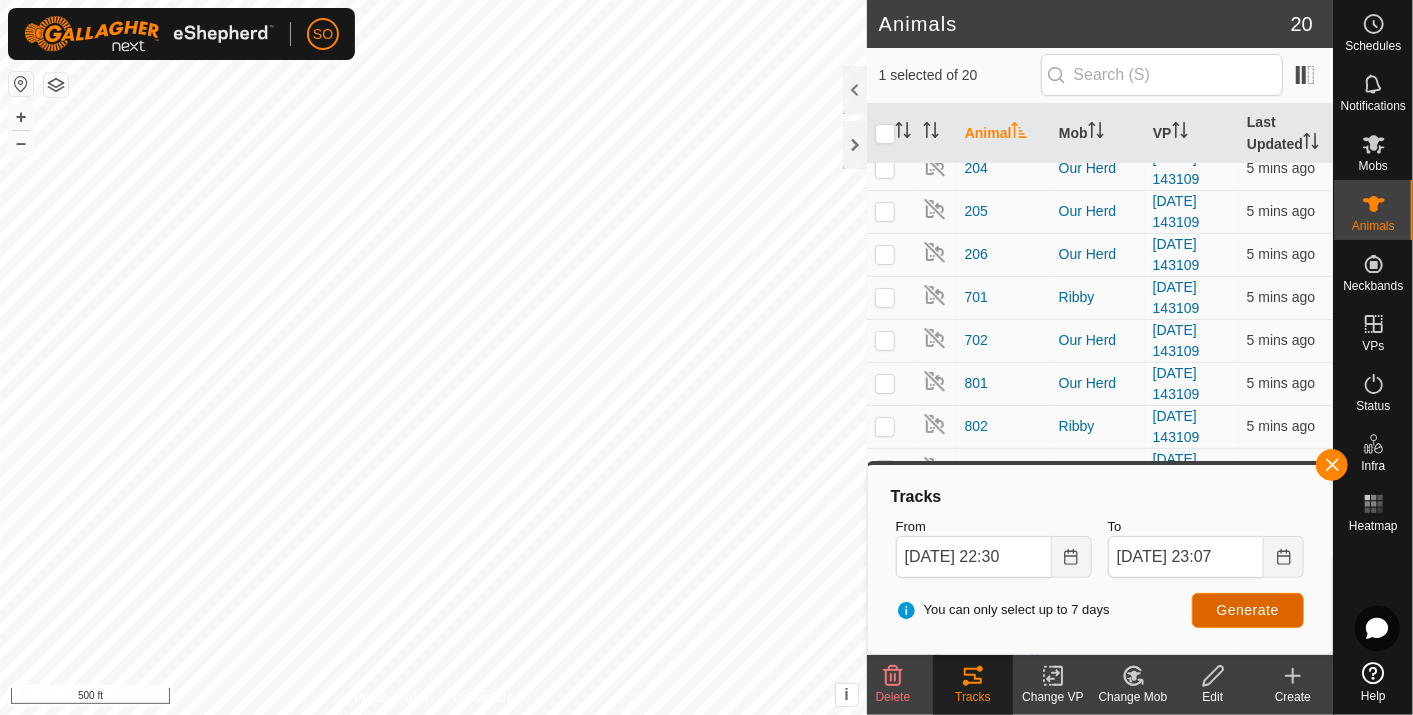 click on "Generate" at bounding box center (1248, 610) 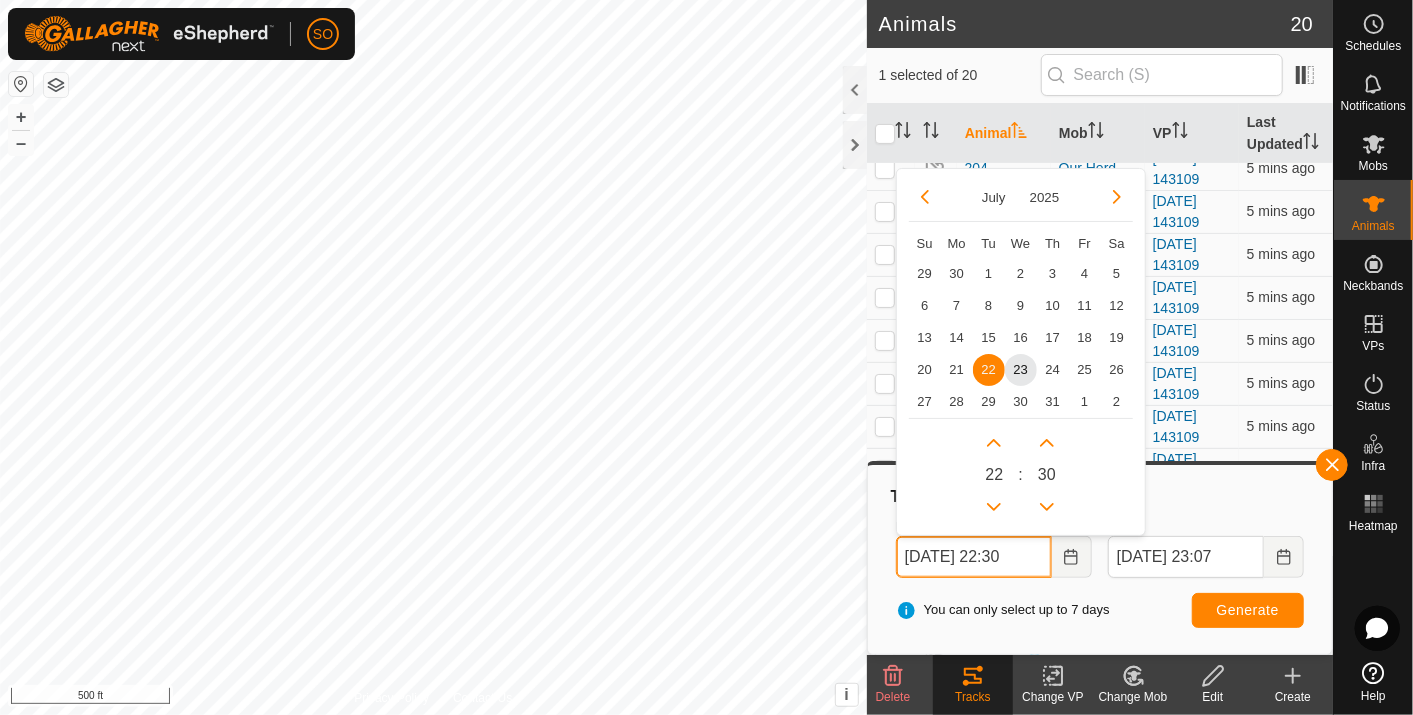click on "22 Jul, 2025 22:30" at bounding box center (974, 557) 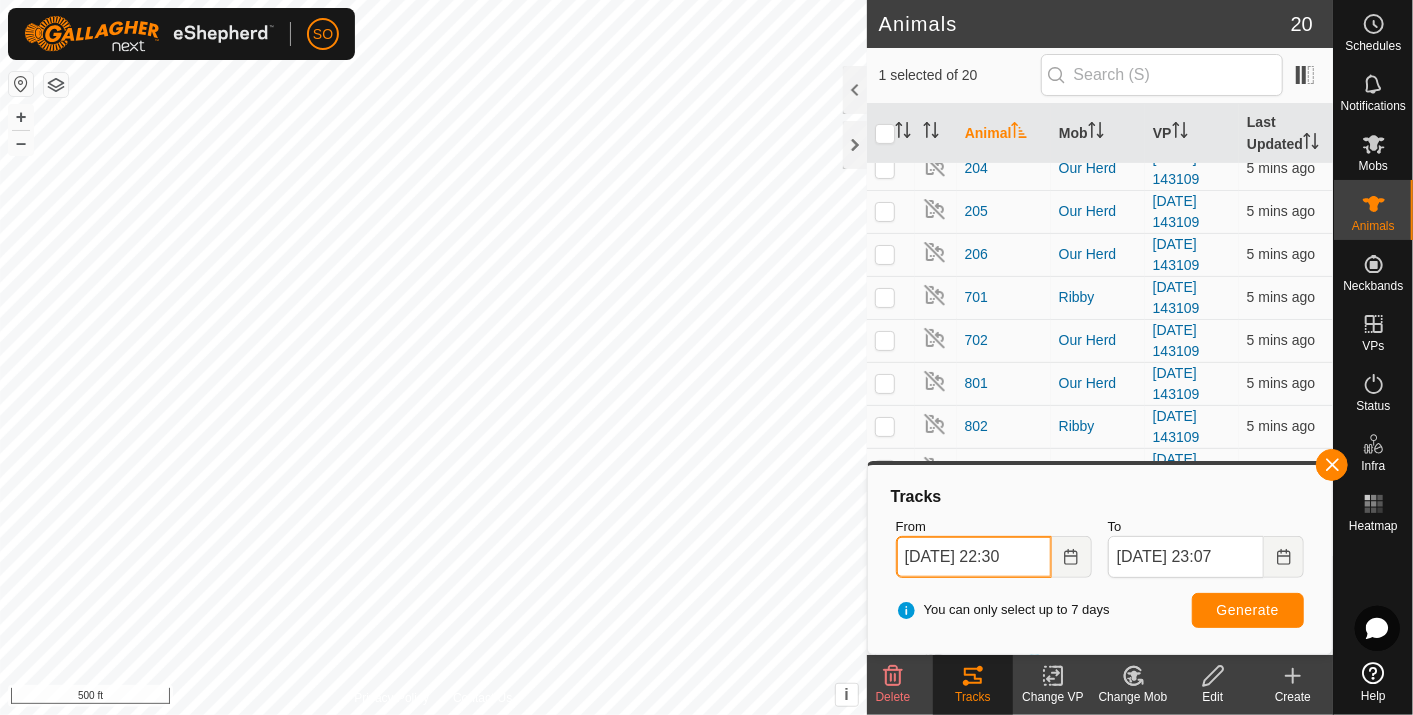 type on "23 Jul, 2025 22:30" 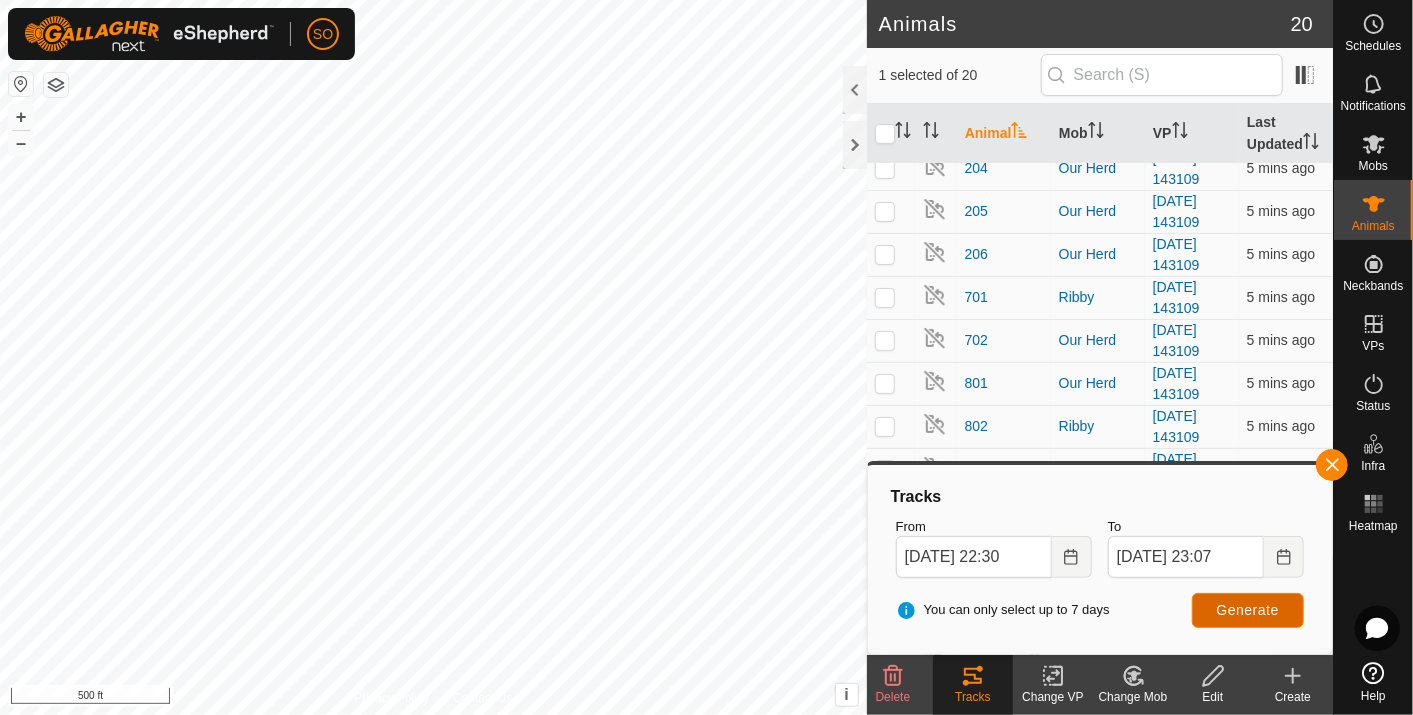 click on "Generate" at bounding box center [1248, 610] 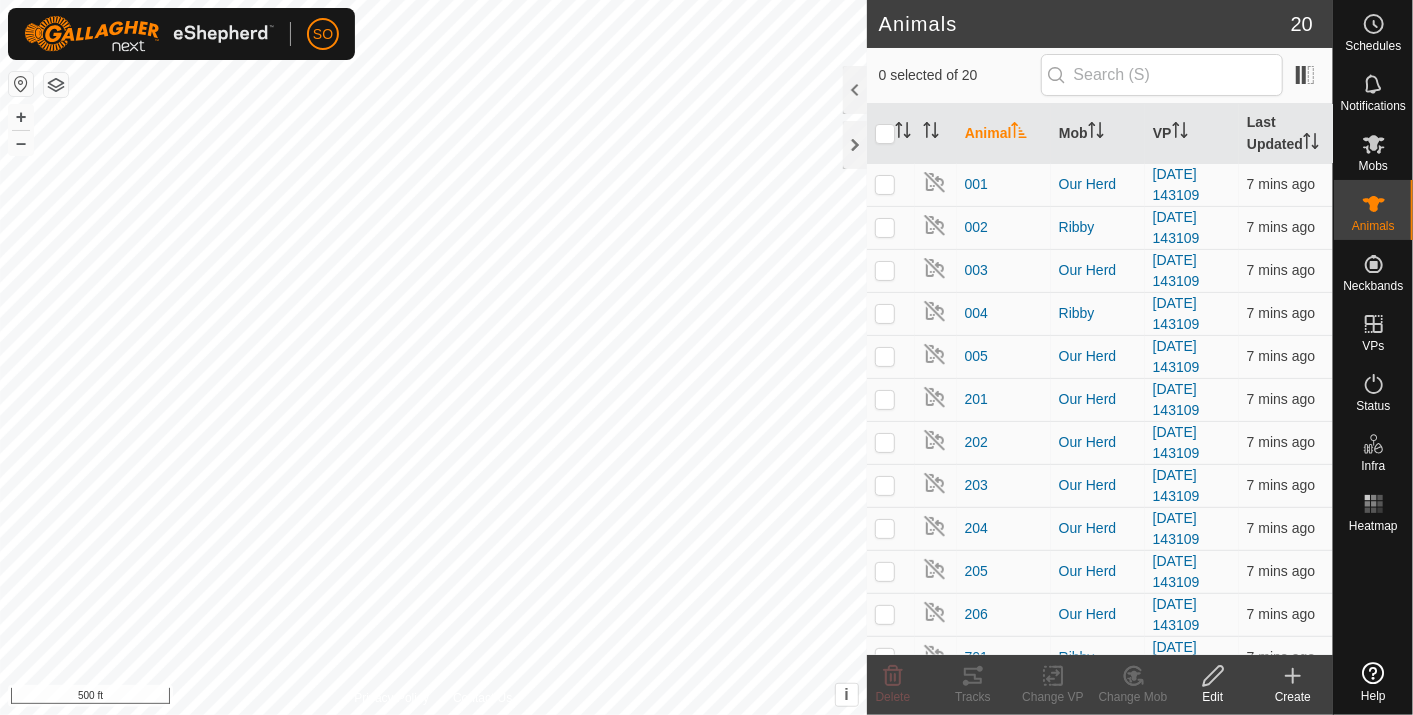scroll, scrollTop: 0, scrollLeft: 0, axis: both 